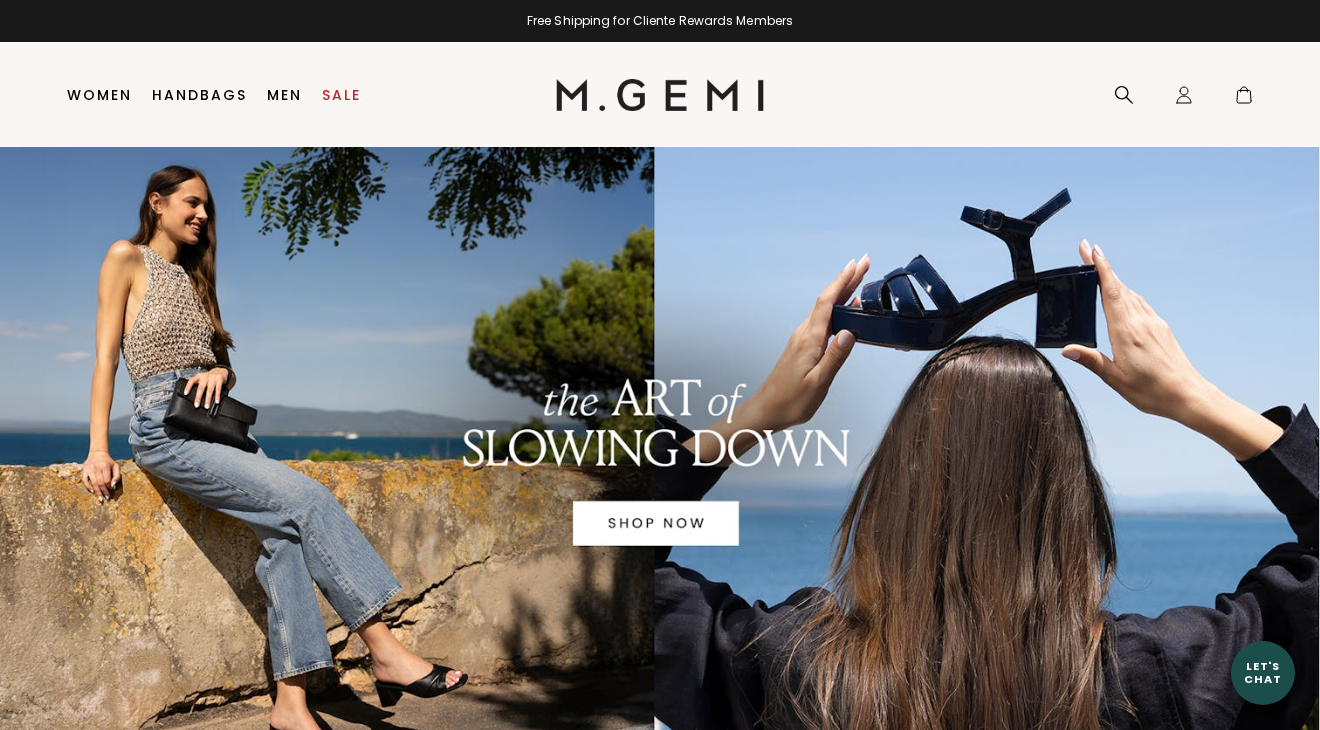 scroll, scrollTop: 0, scrollLeft: 0, axis: both 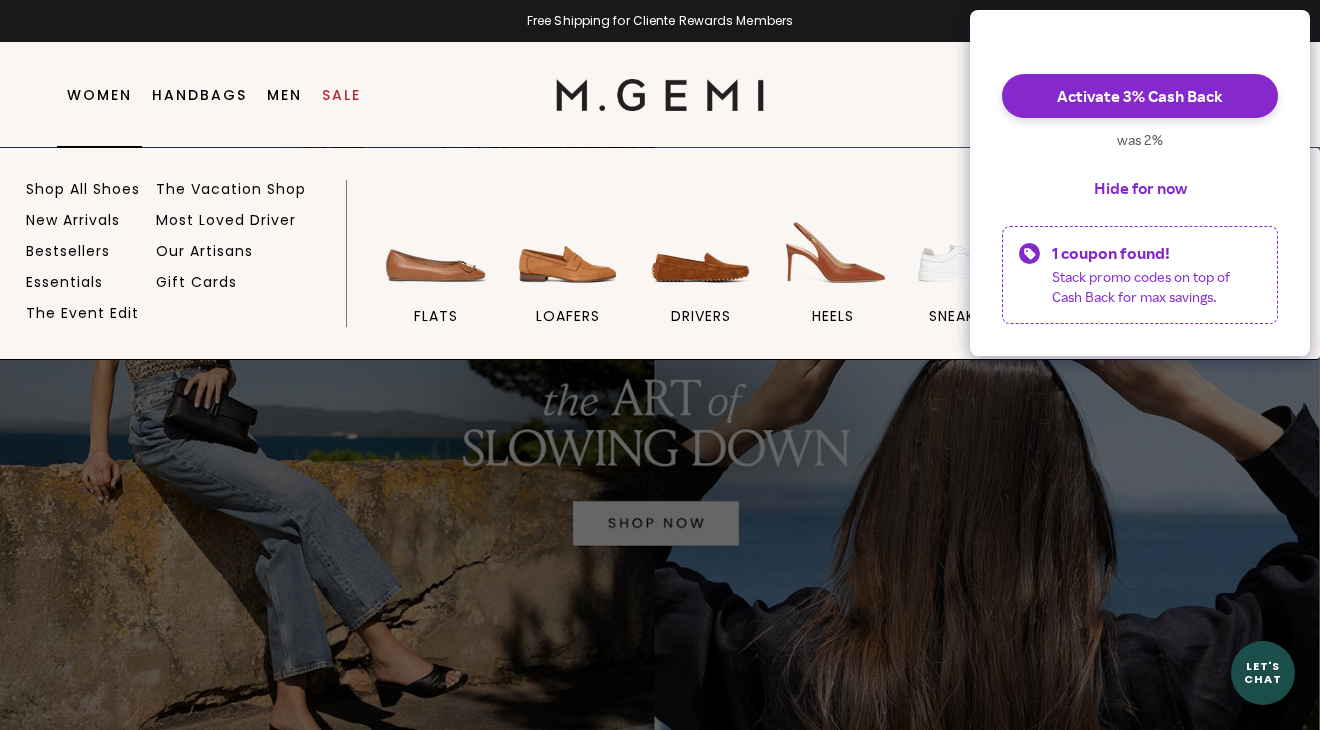 click on "Shop All Shoes
New Arrivals
Bestsellers
Essentials
The Event Edit
The Vacation Shop
Most Loved Driver" at bounding box center [660, 254] 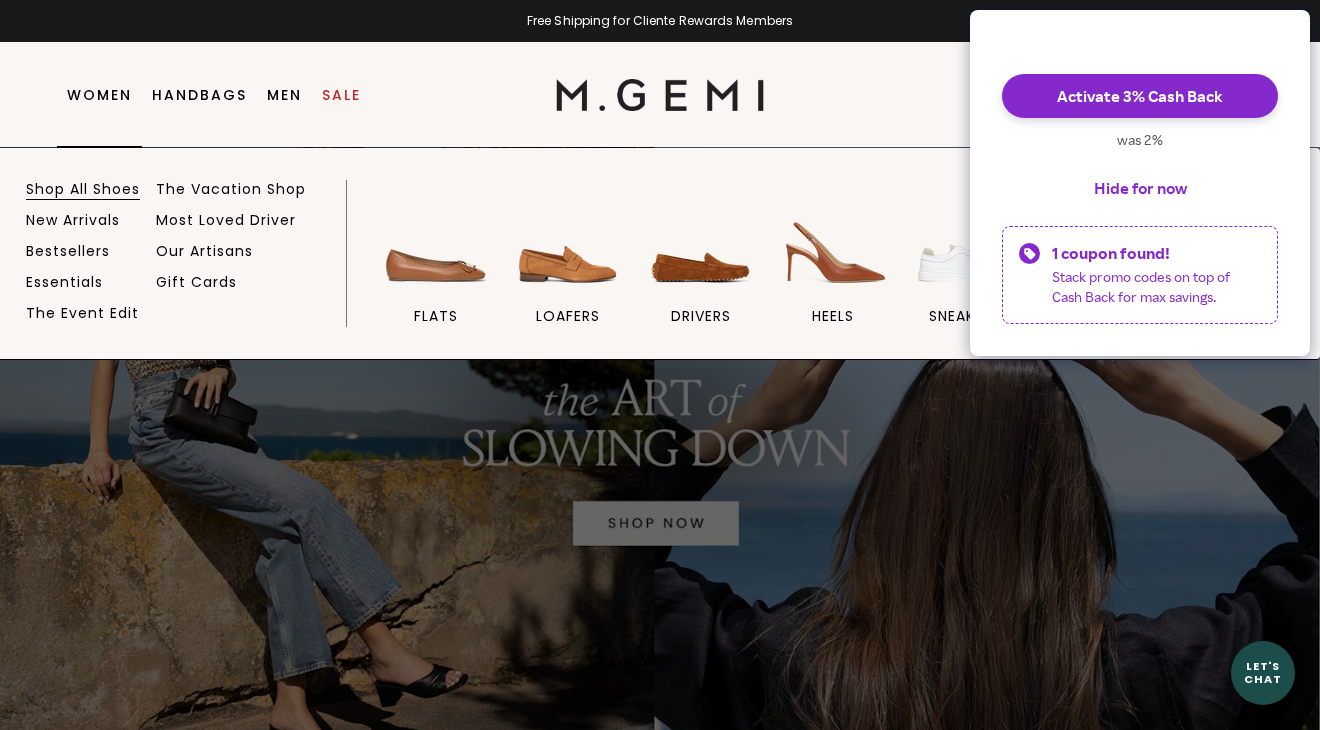 click on "Shop All Shoes" at bounding box center (83, 189) 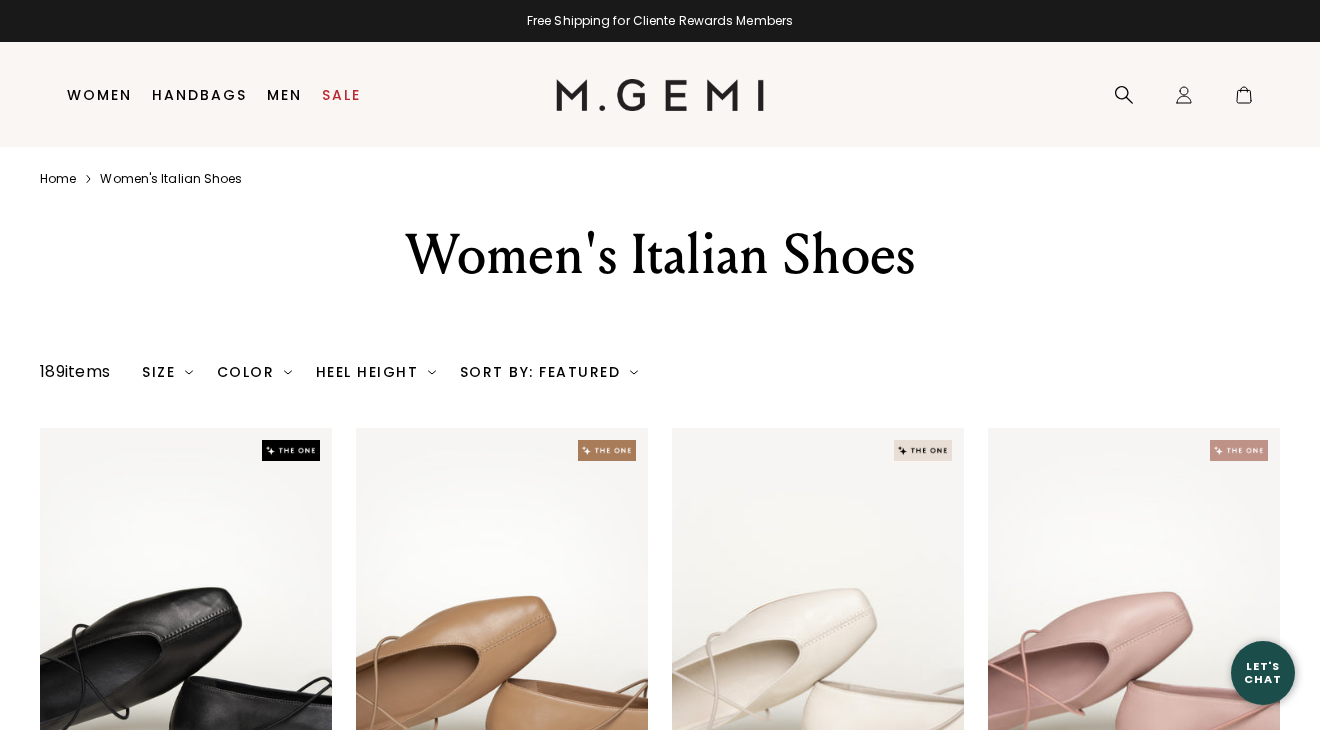 scroll, scrollTop: 0, scrollLeft: 0, axis: both 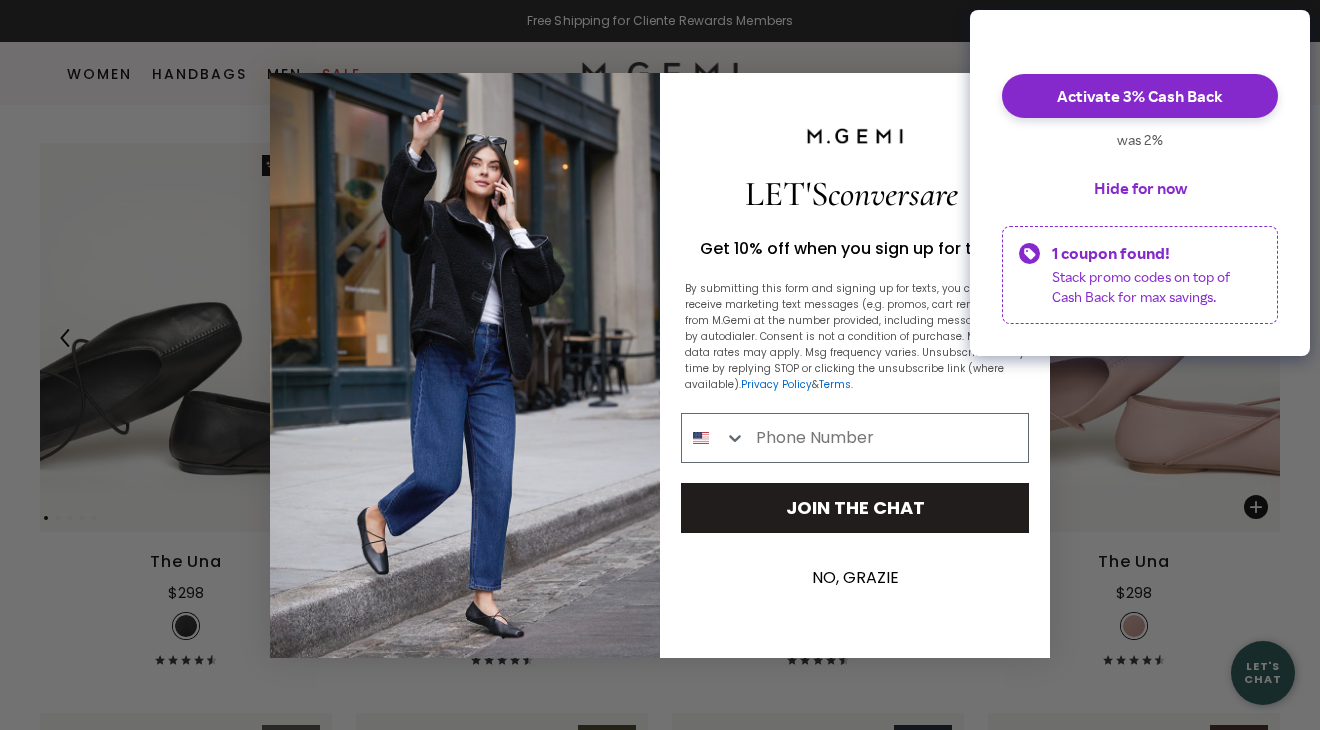 click on "NO, GRAZIE" at bounding box center [855, 578] 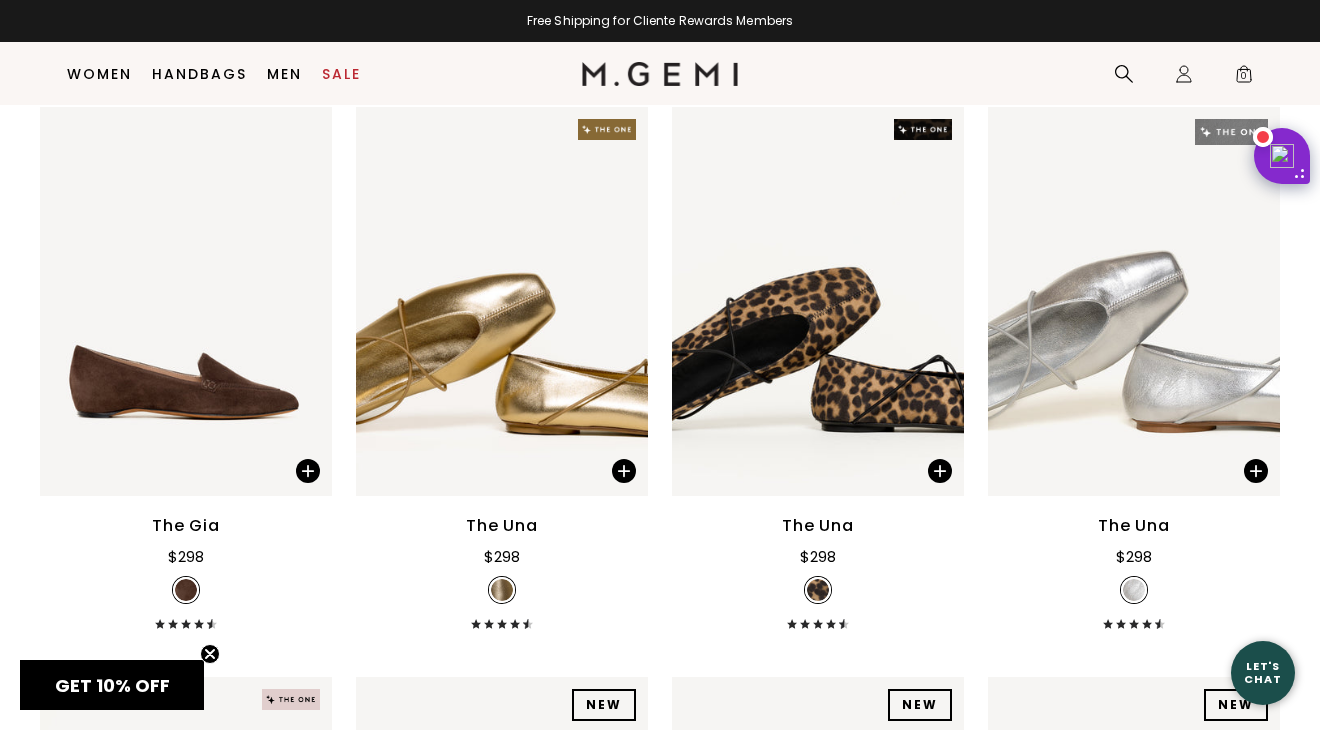 scroll, scrollTop: 1494, scrollLeft: 0, axis: vertical 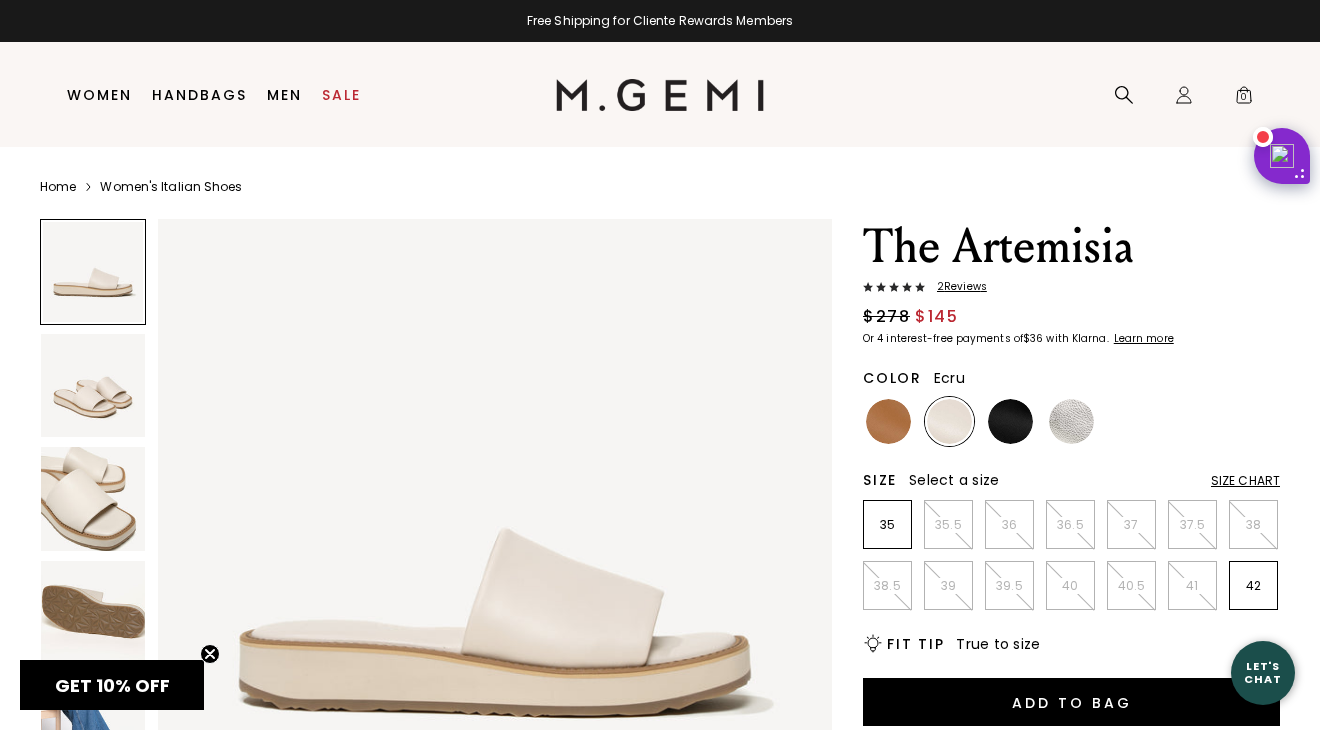 click at bounding box center (949, 421) 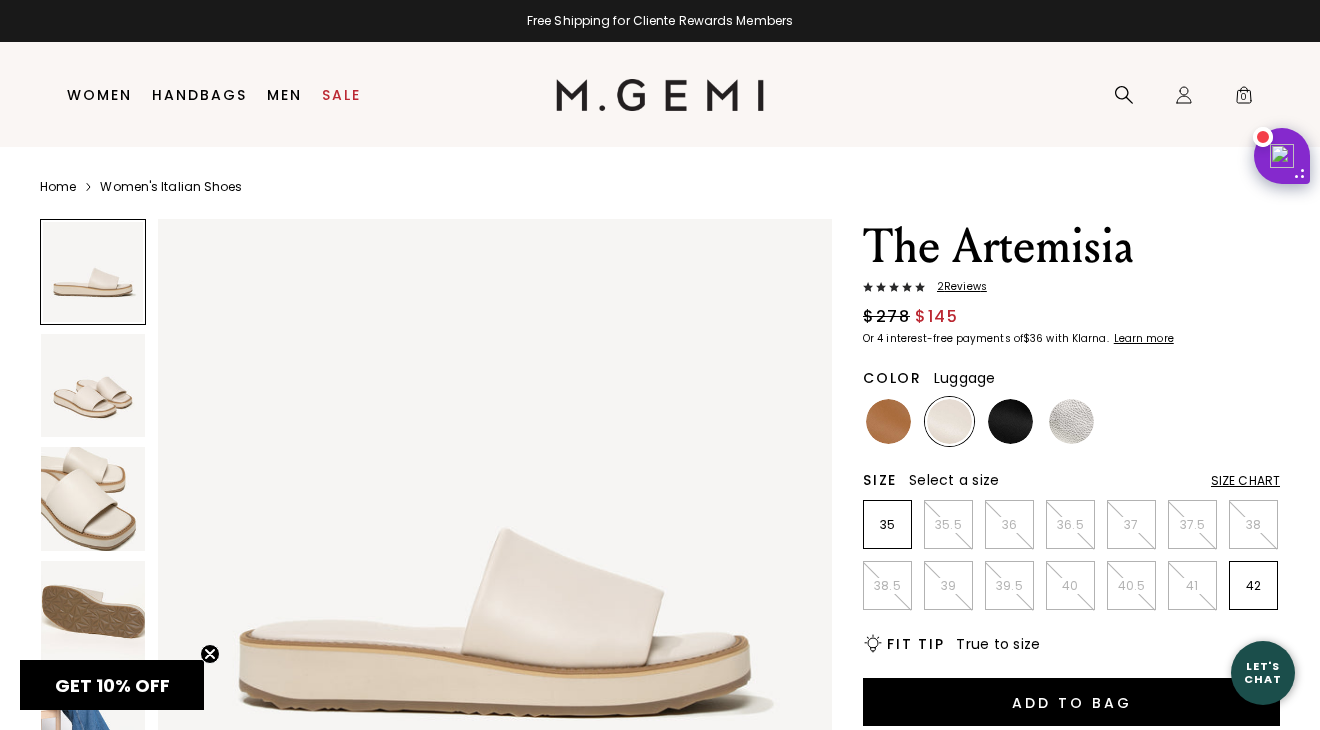 click at bounding box center (888, 421) 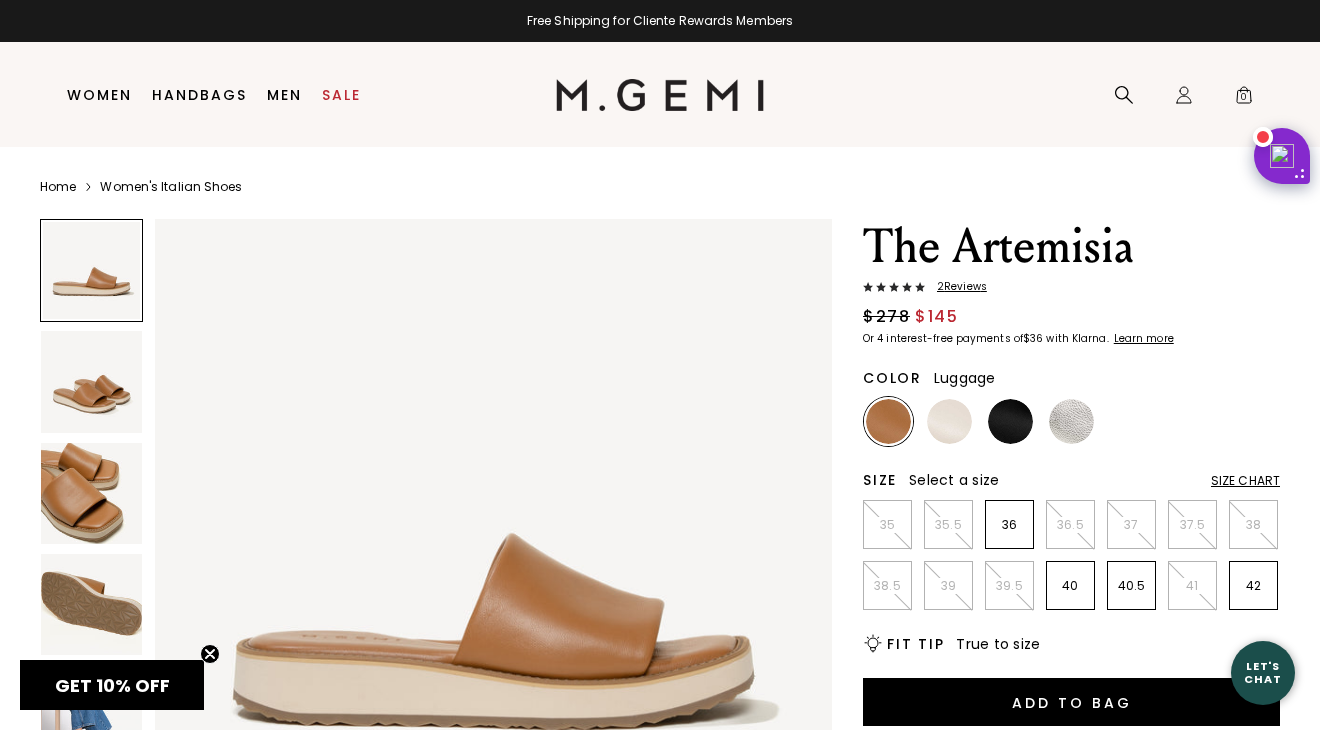 scroll, scrollTop: 0, scrollLeft: 0, axis: both 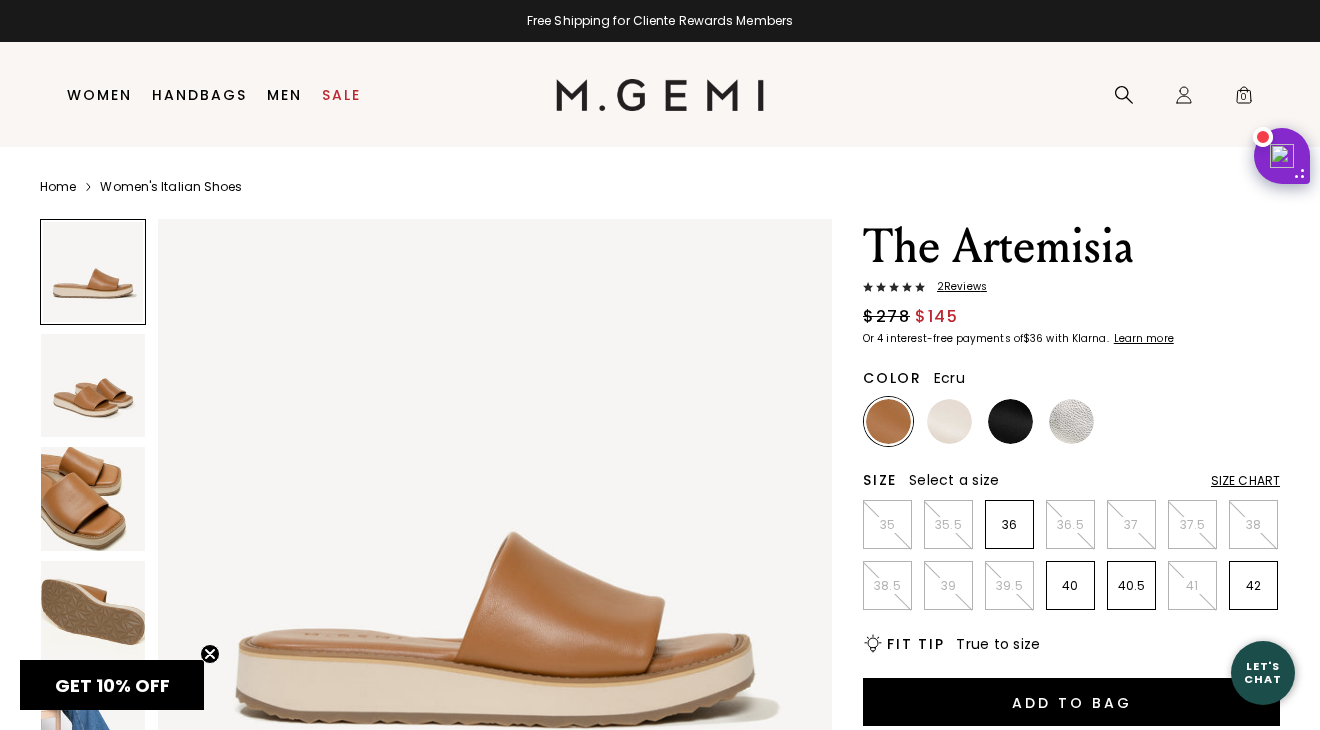 click at bounding box center (949, 421) 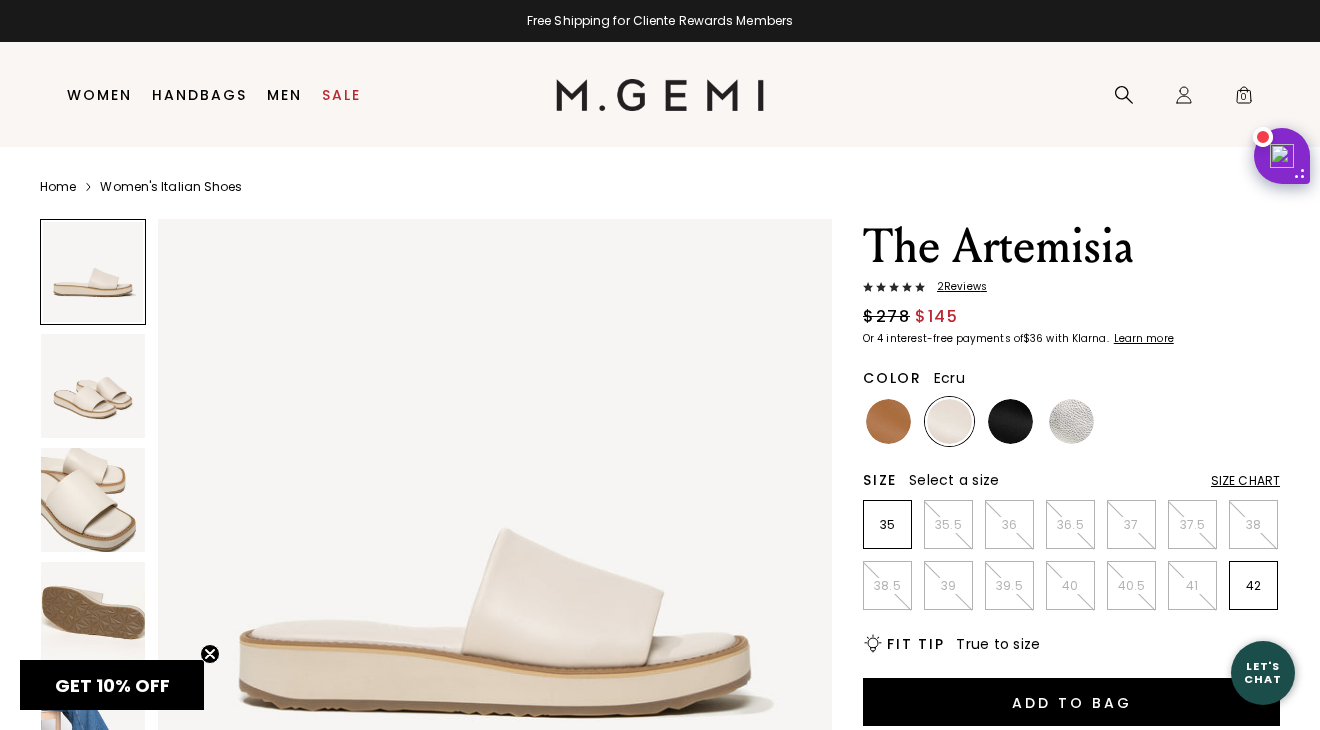 scroll, scrollTop: 0, scrollLeft: 0, axis: both 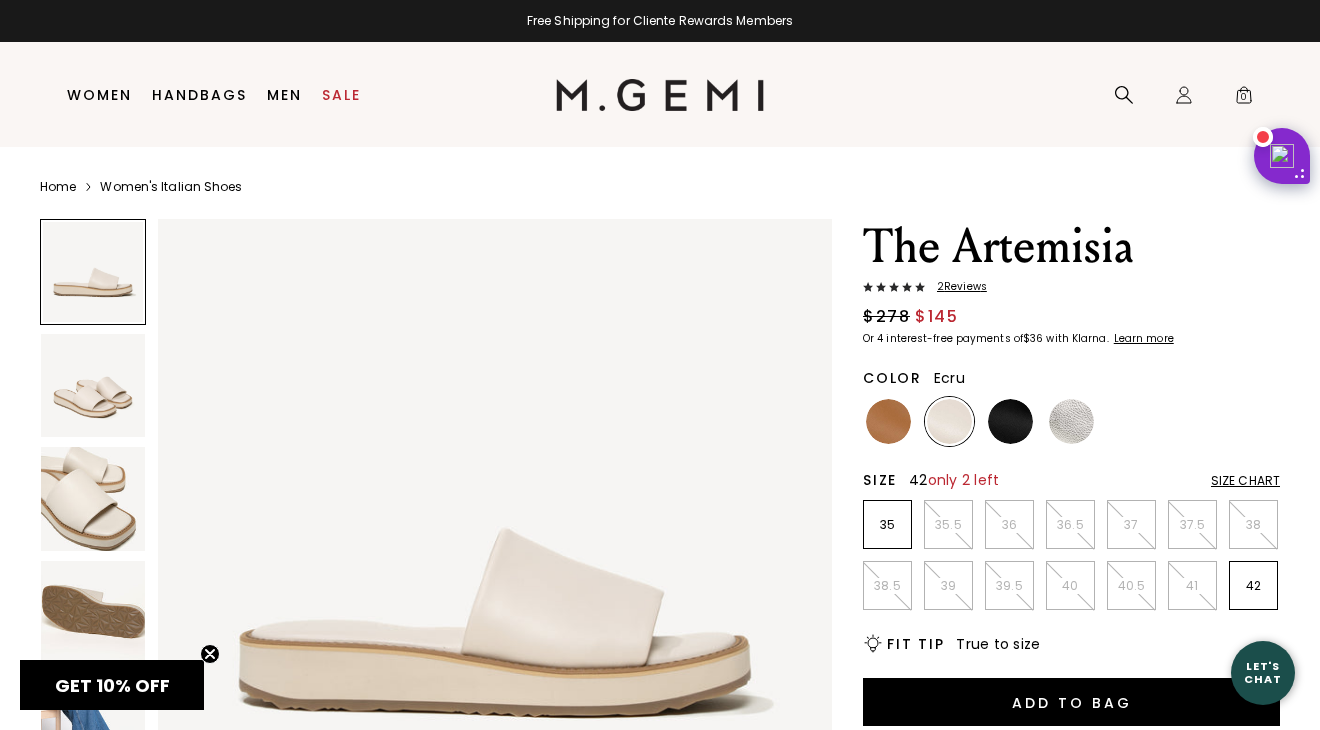 click on "42" at bounding box center (1253, 586) 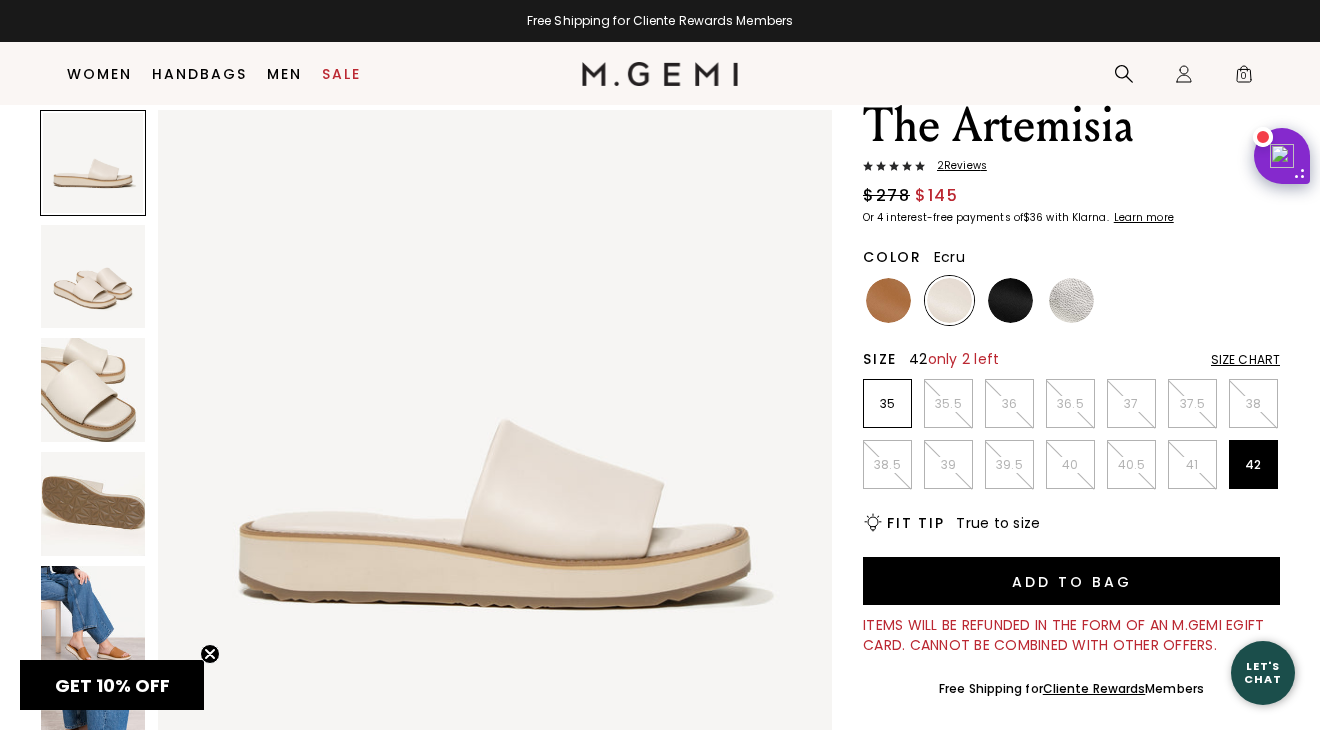 scroll, scrollTop: 112, scrollLeft: 0, axis: vertical 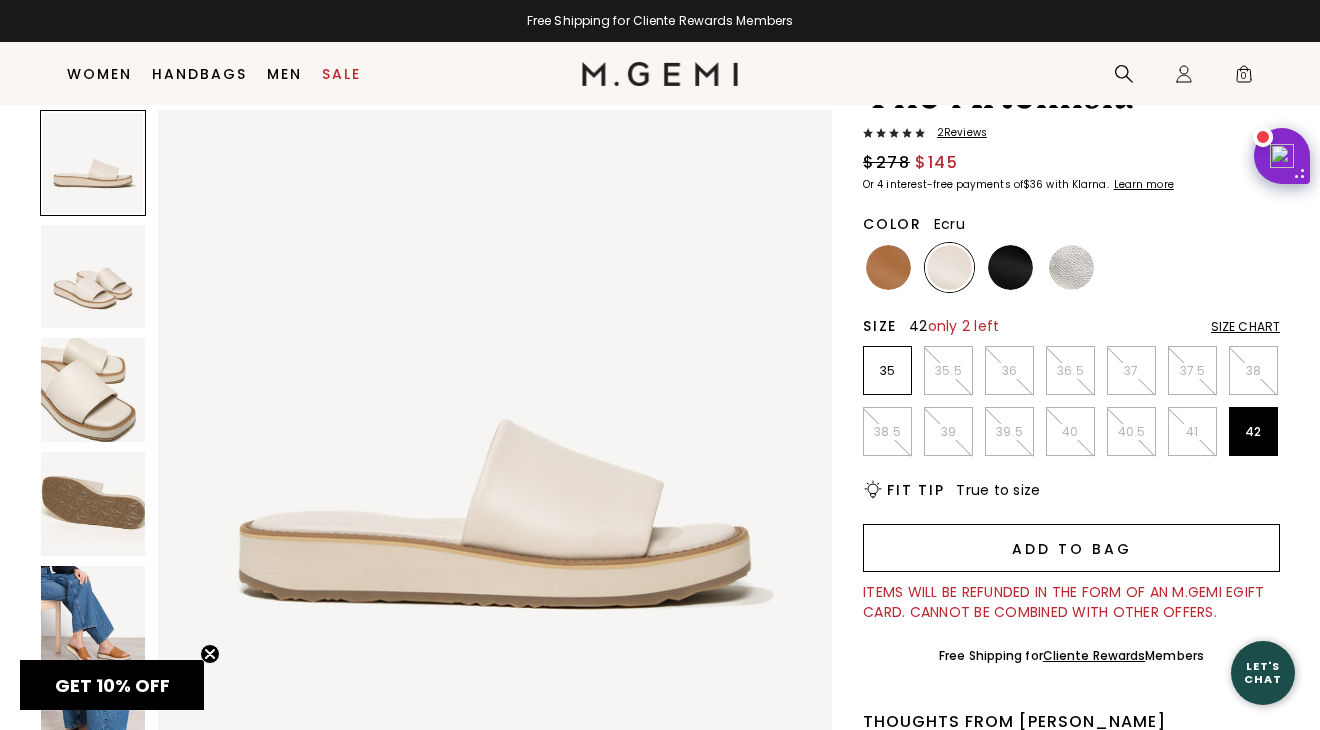 click on "Add to Bag" at bounding box center (1071, 548) 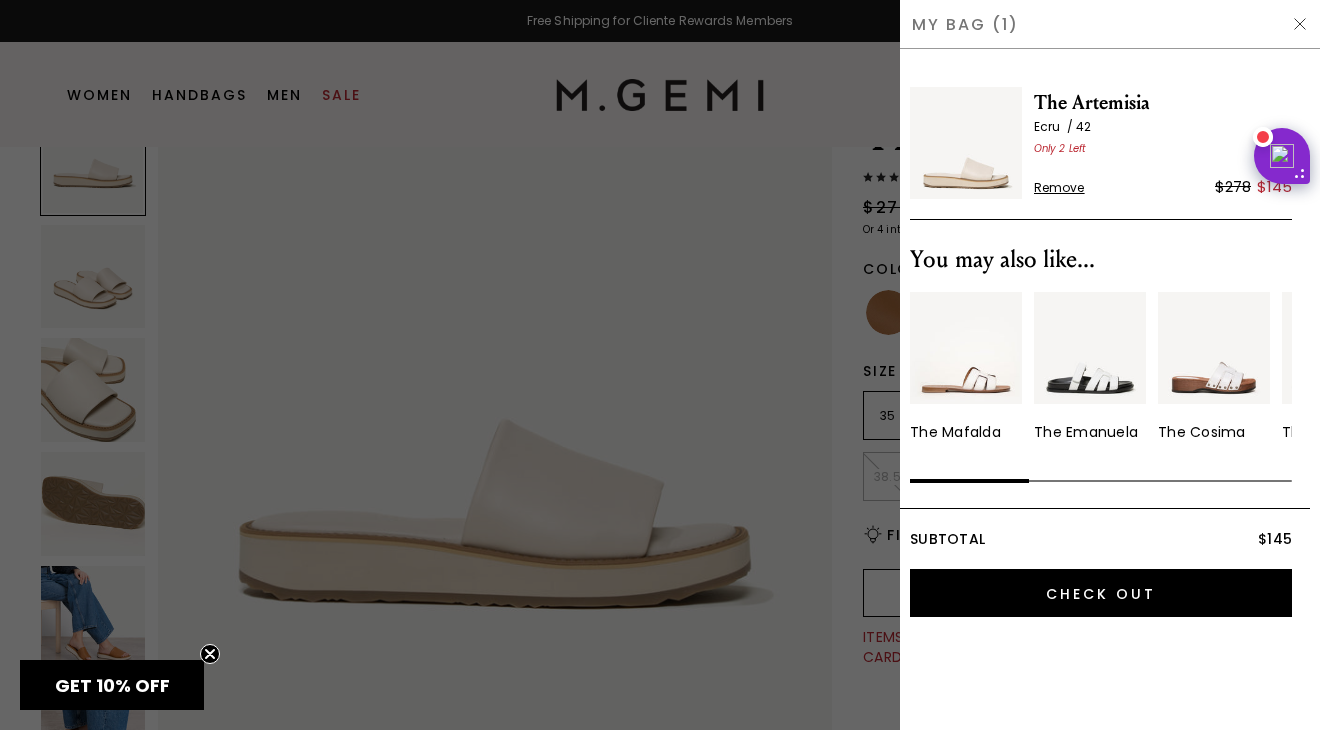 scroll, scrollTop: 0, scrollLeft: 0, axis: both 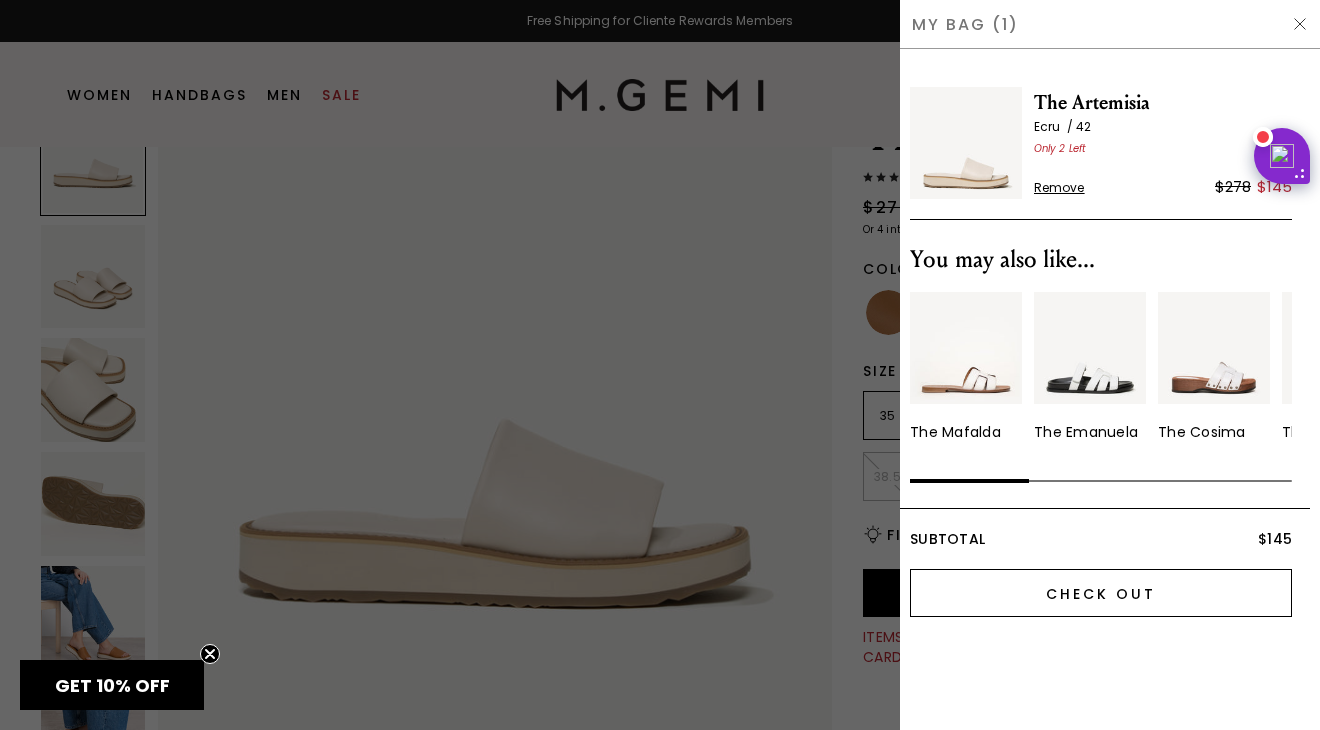 click on "Check Out" at bounding box center (1101, 593) 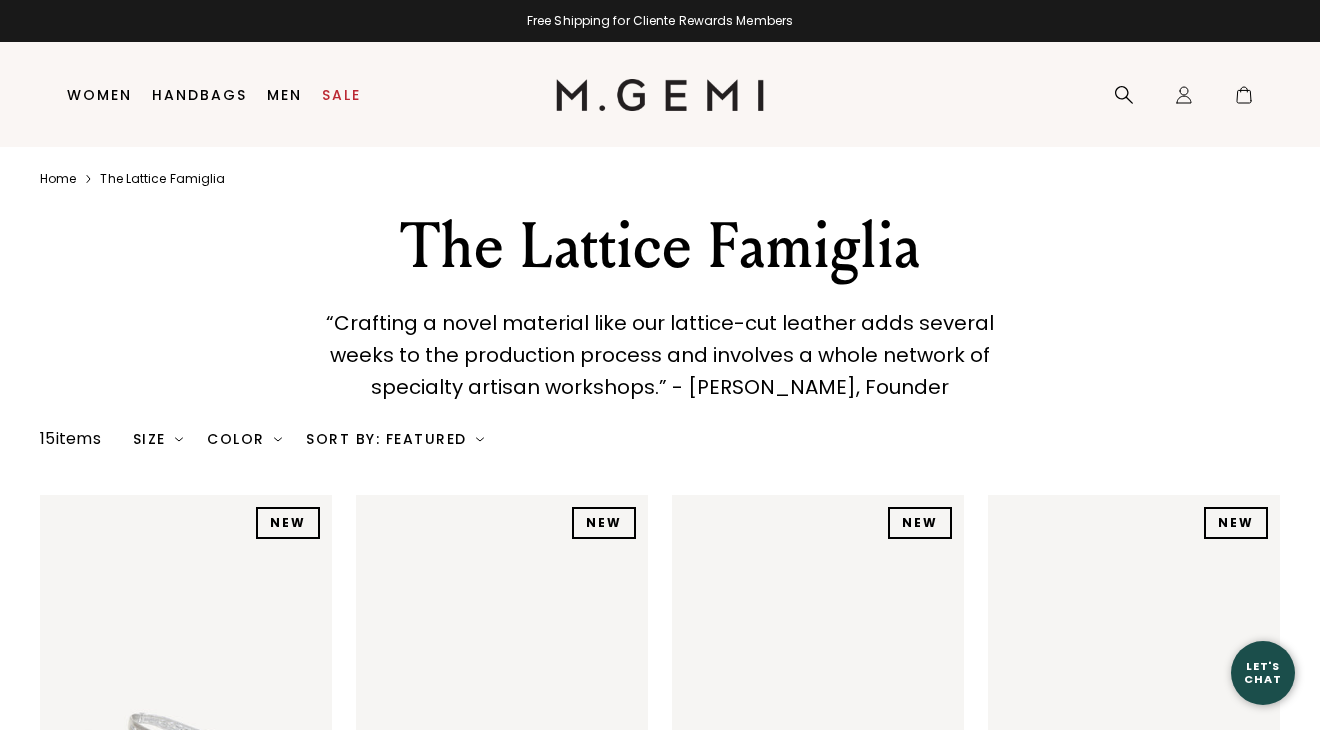 scroll, scrollTop: 0, scrollLeft: 0, axis: both 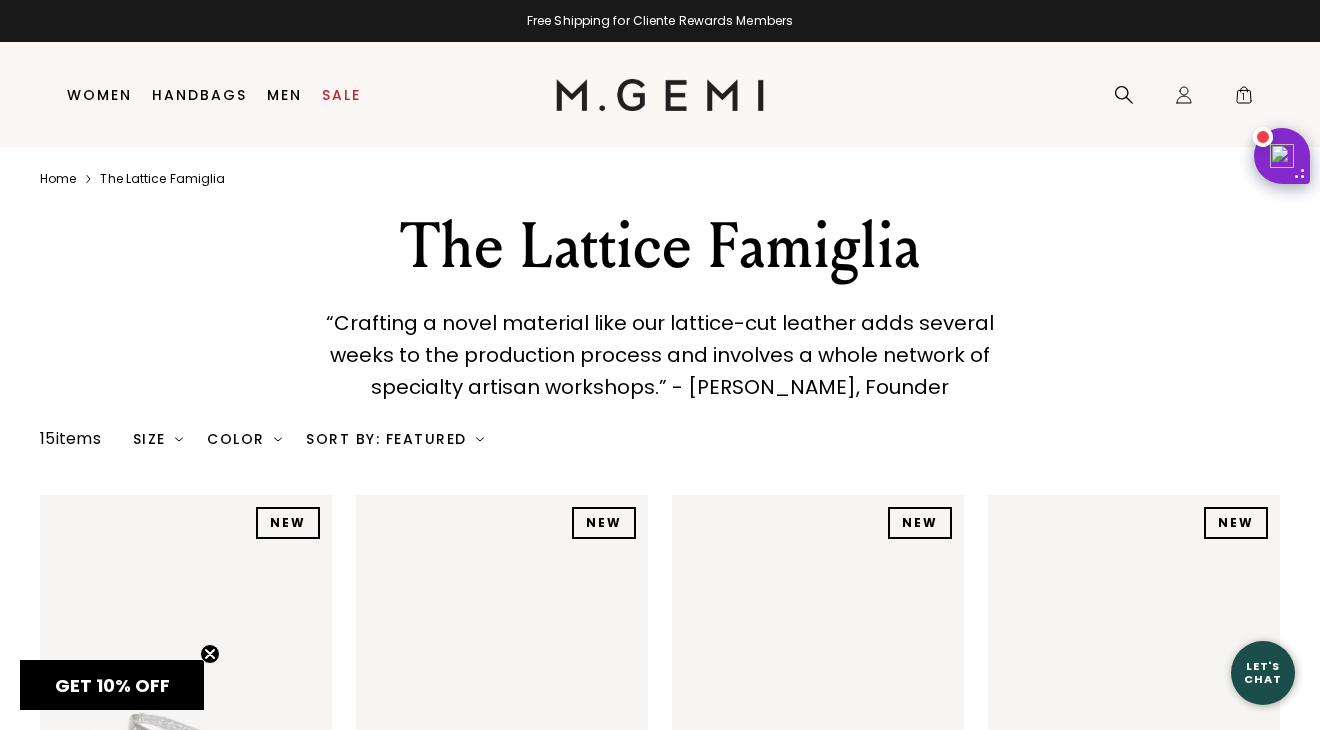 click on "GET 10% OFF" at bounding box center (112, 685) 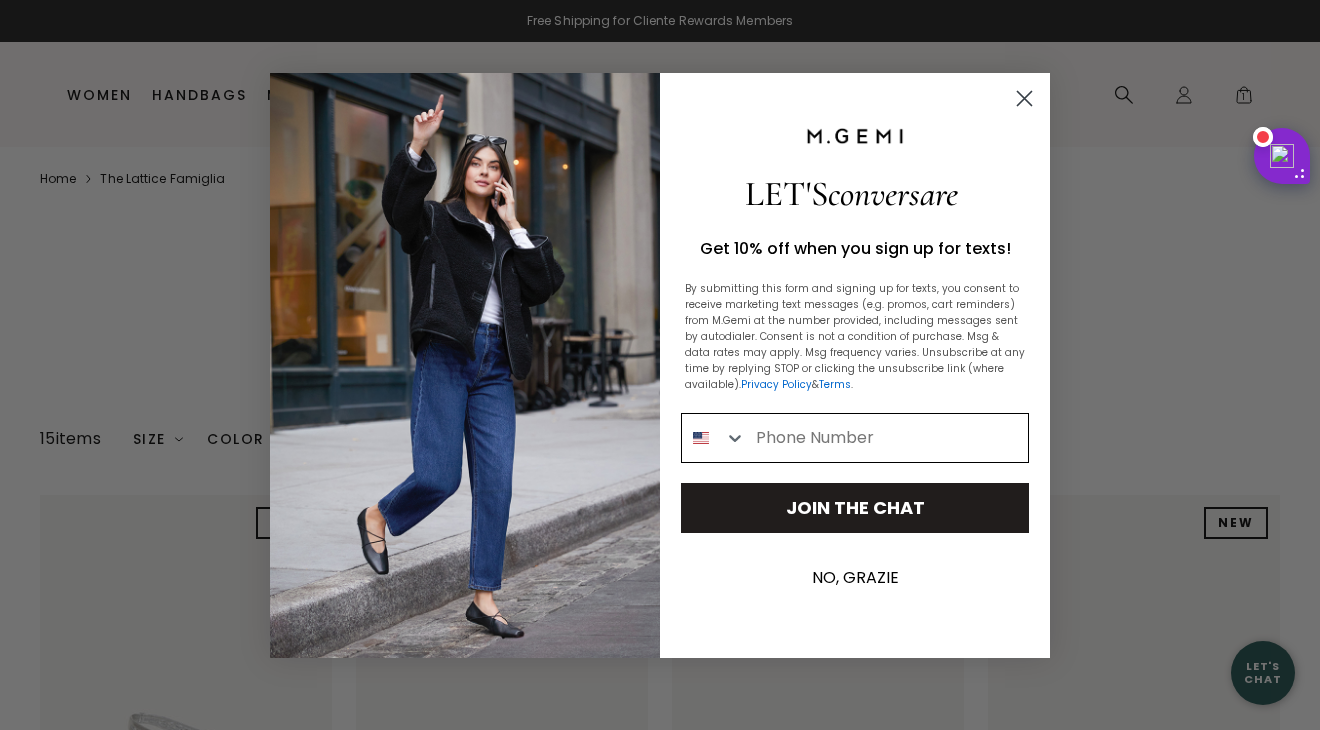 click at bounding box center (887, 438) 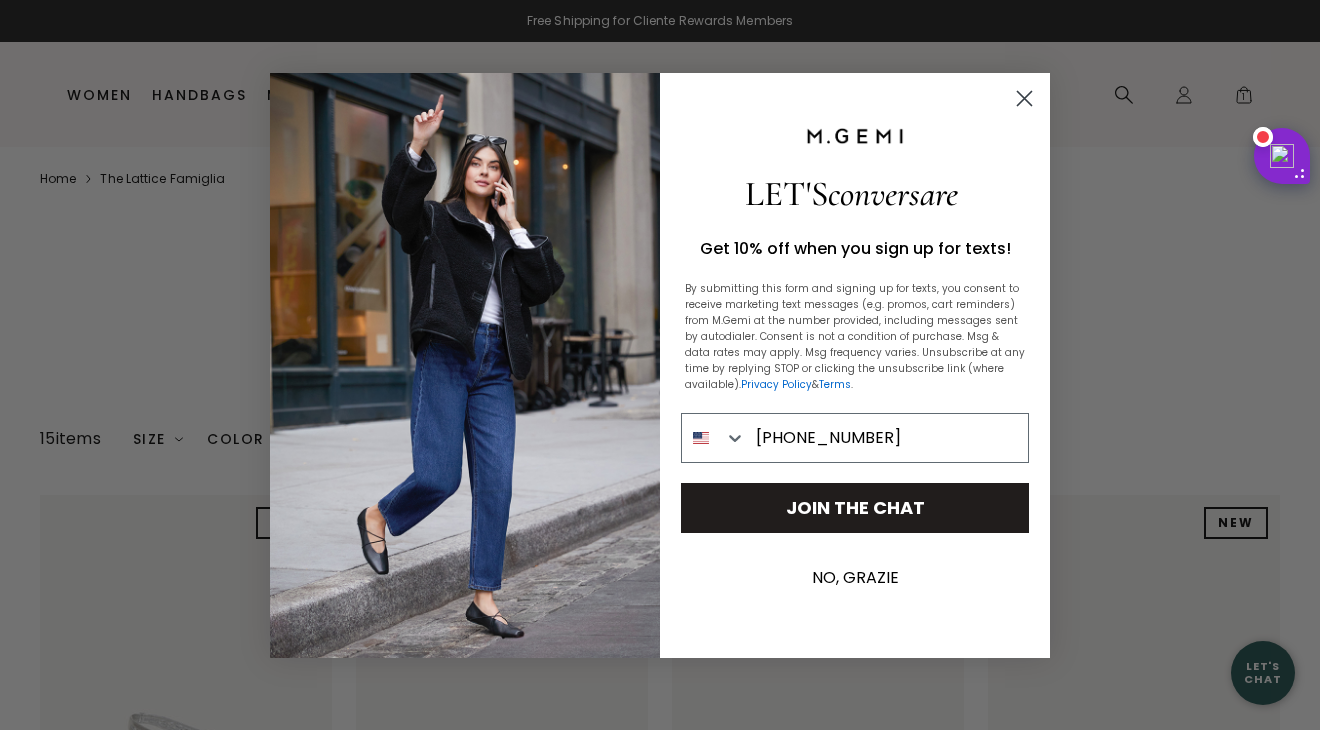 type on "646-250-6446" 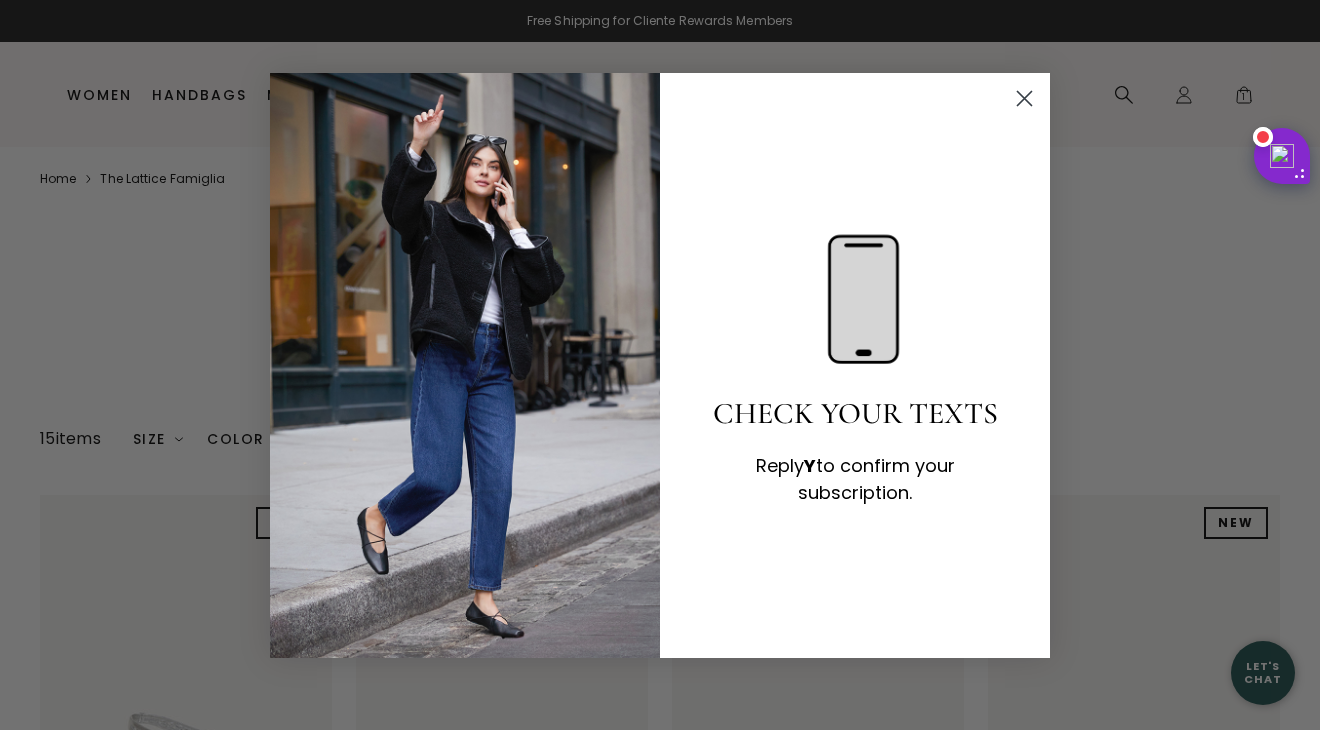 click 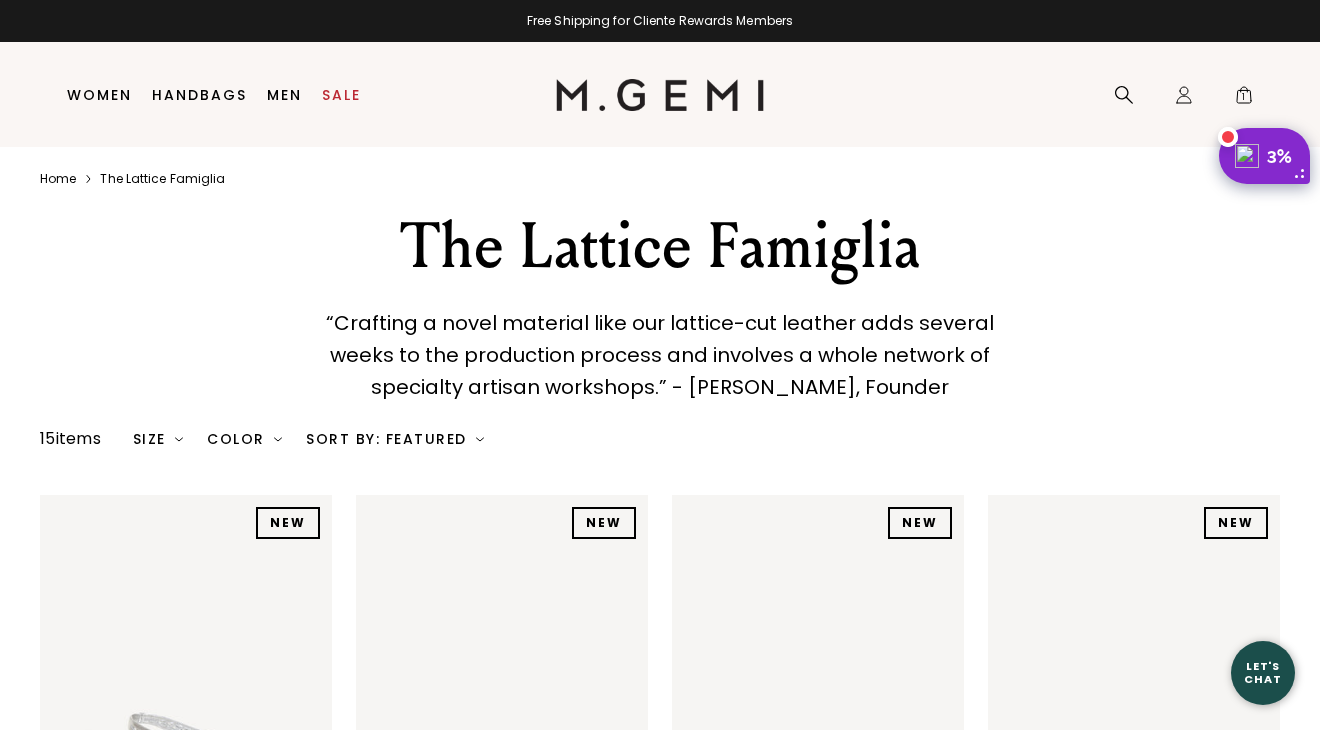 click on "3%" at bounding box center [1283, 156] 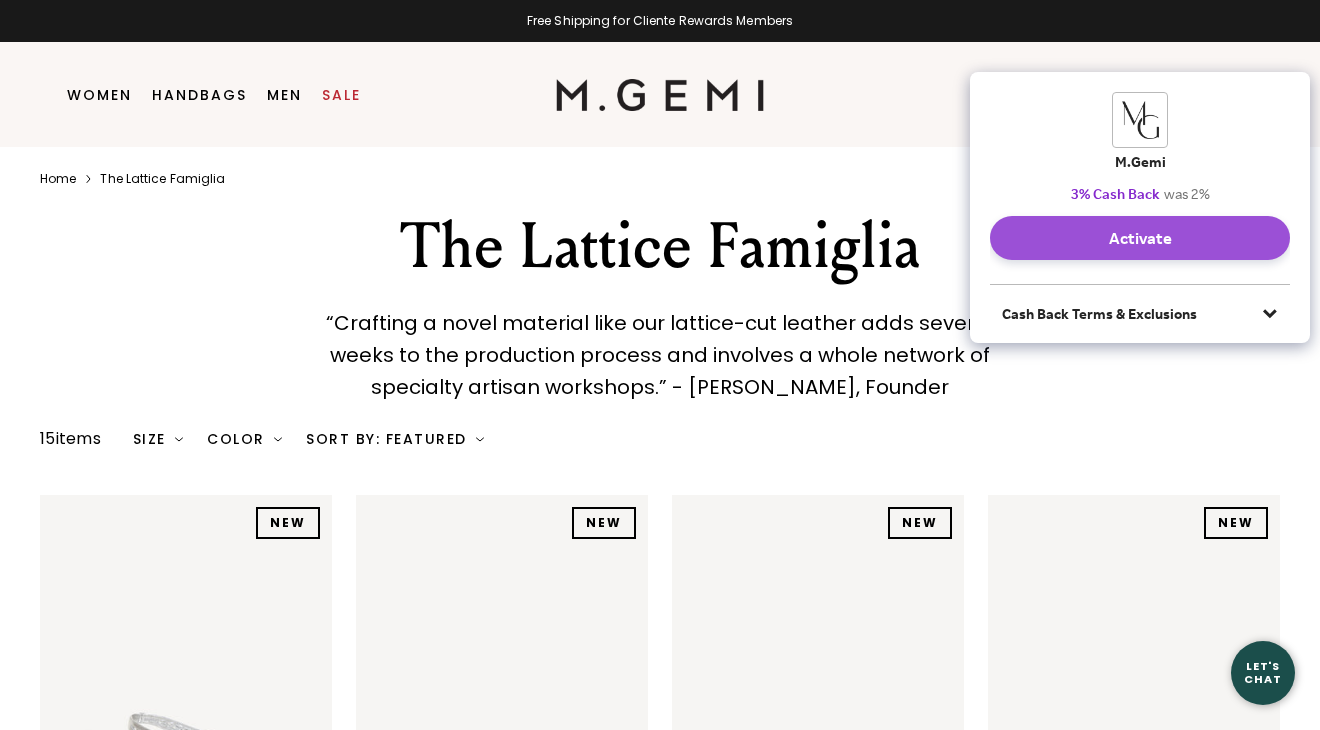 click on "Activate" at bounding box center [1140, 238] 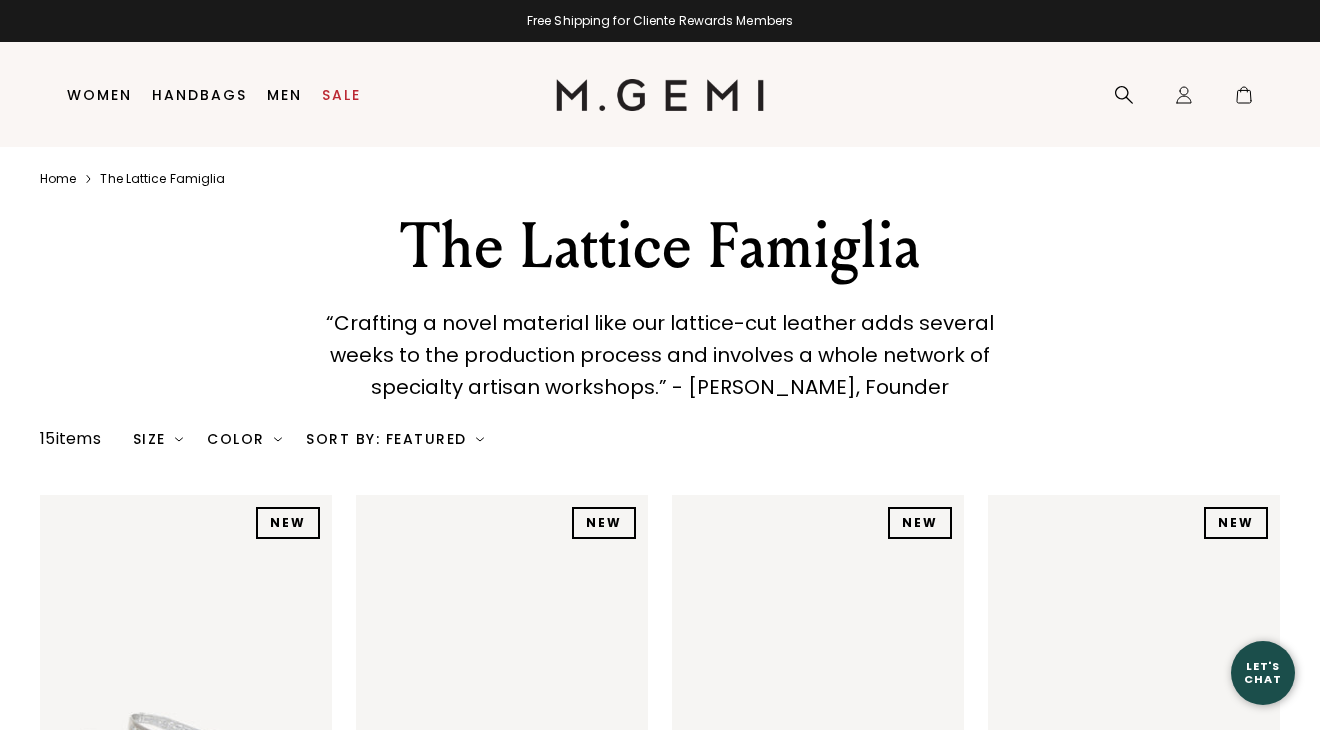 scroll, scrollTop: 0, scrollLeft: 0, axis: both 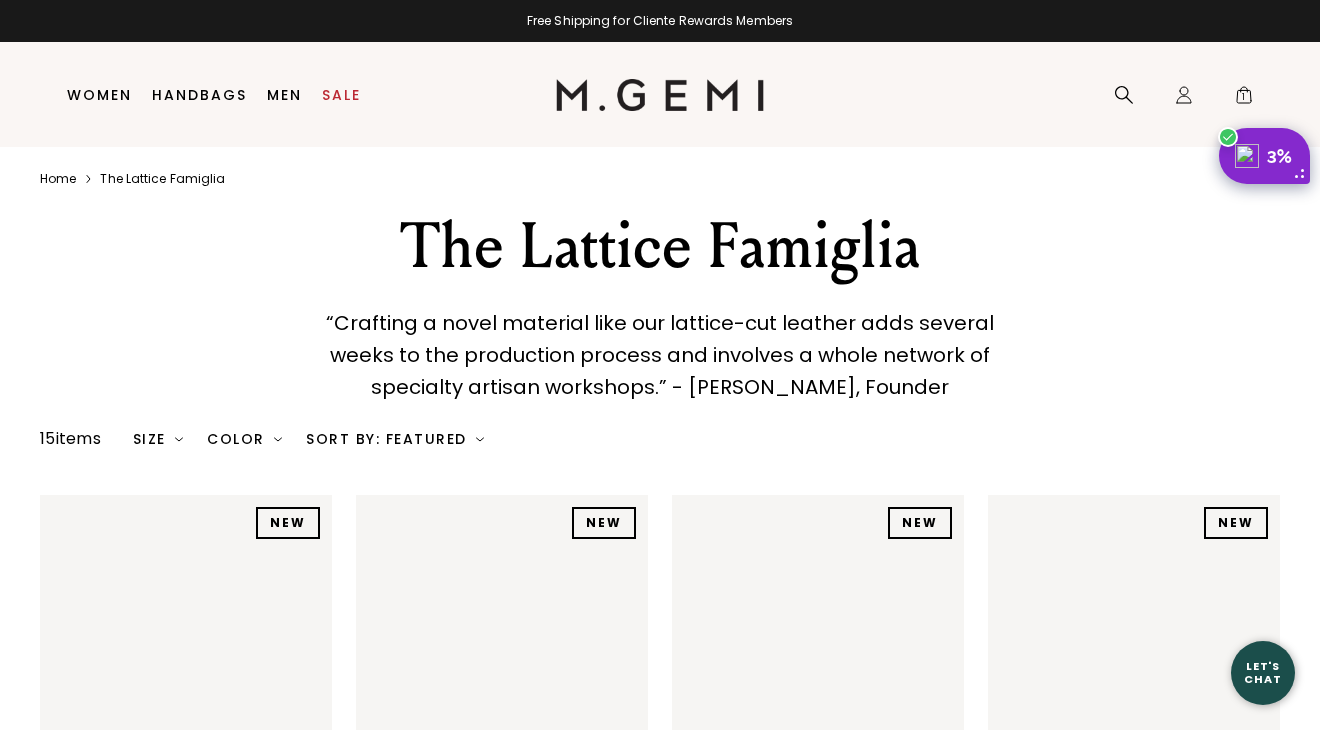 click on "1" at bounding box center [1244, 99] 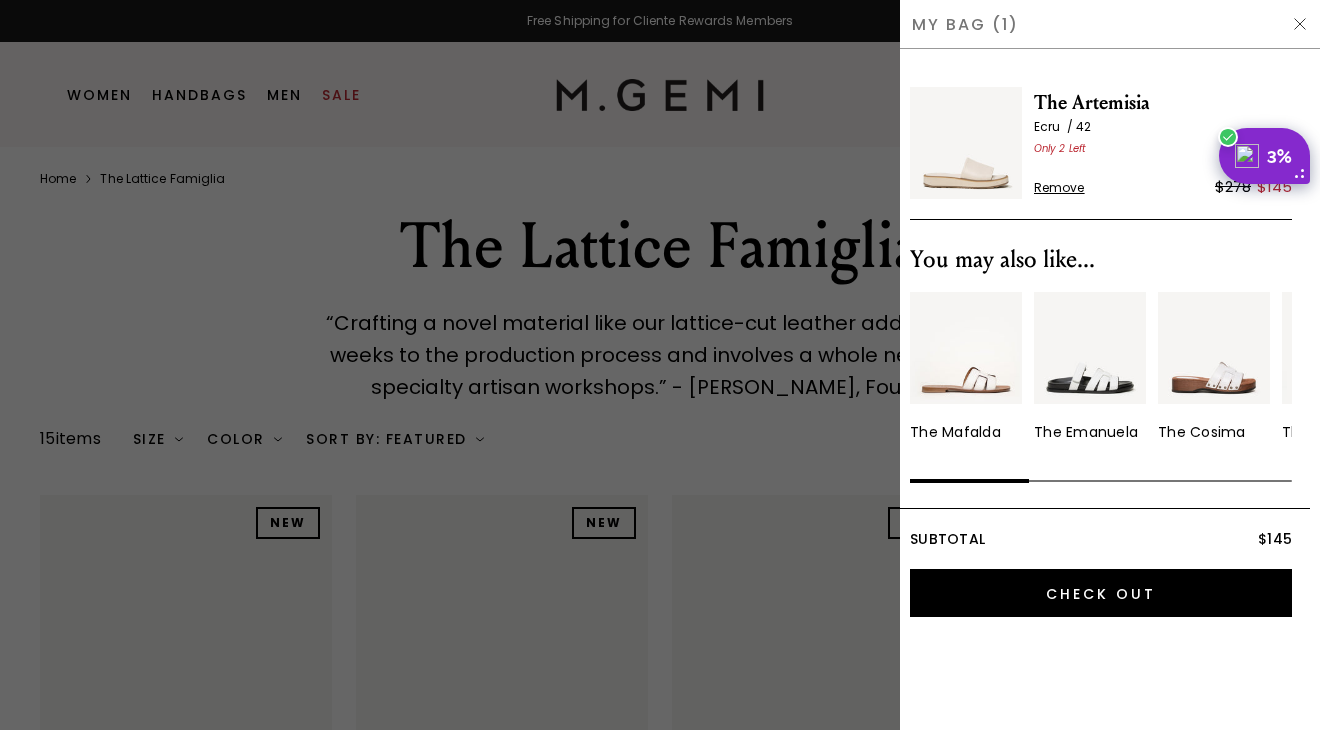 scroll, scrollTop: 0, scrollLeft: 0, axis: both 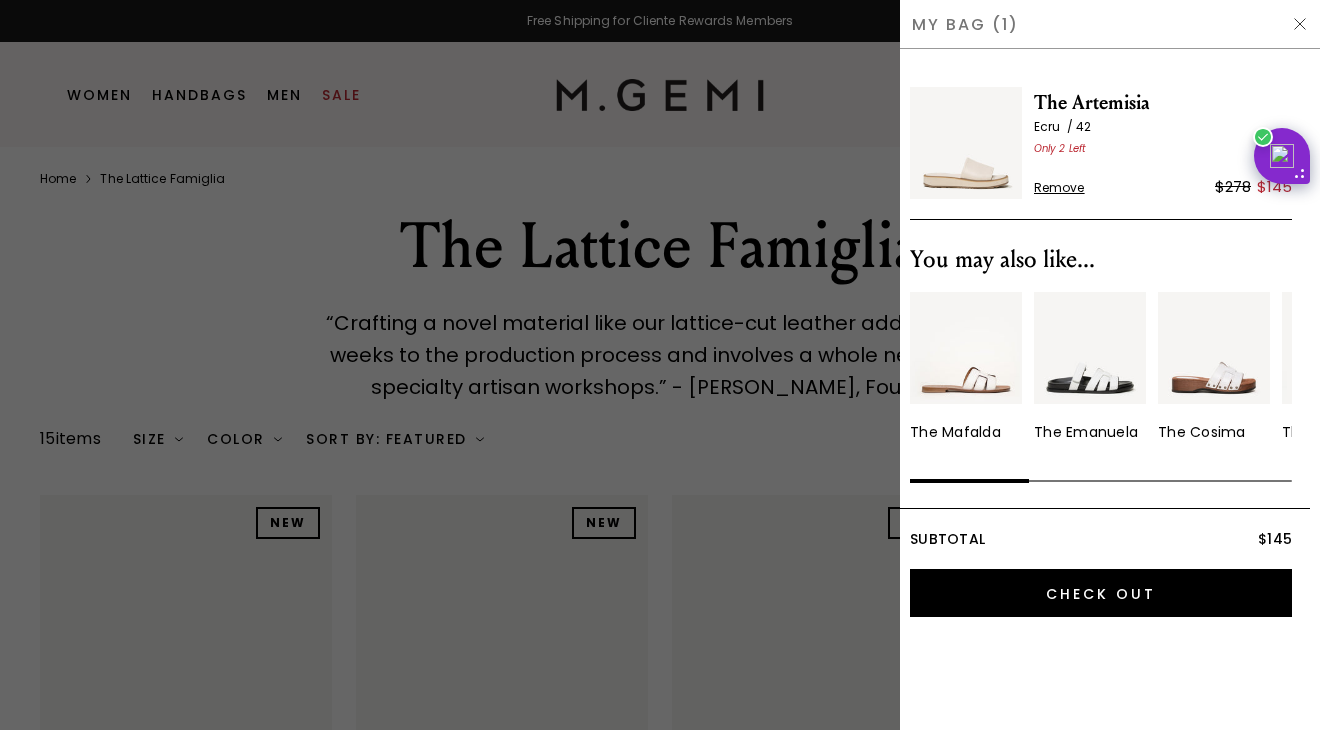 click at bounding box center [966, 143] 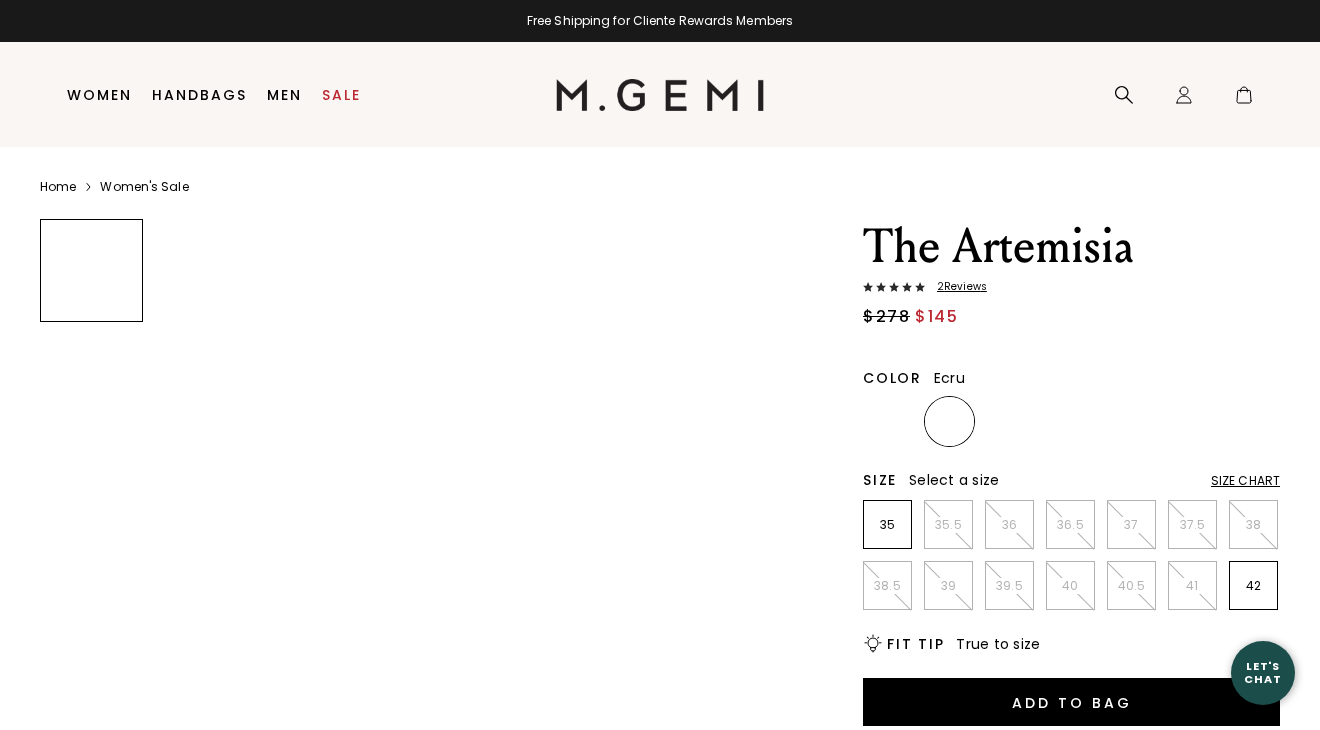 scroll, scrollTop: 0, scrollLeft: 0, axis: both 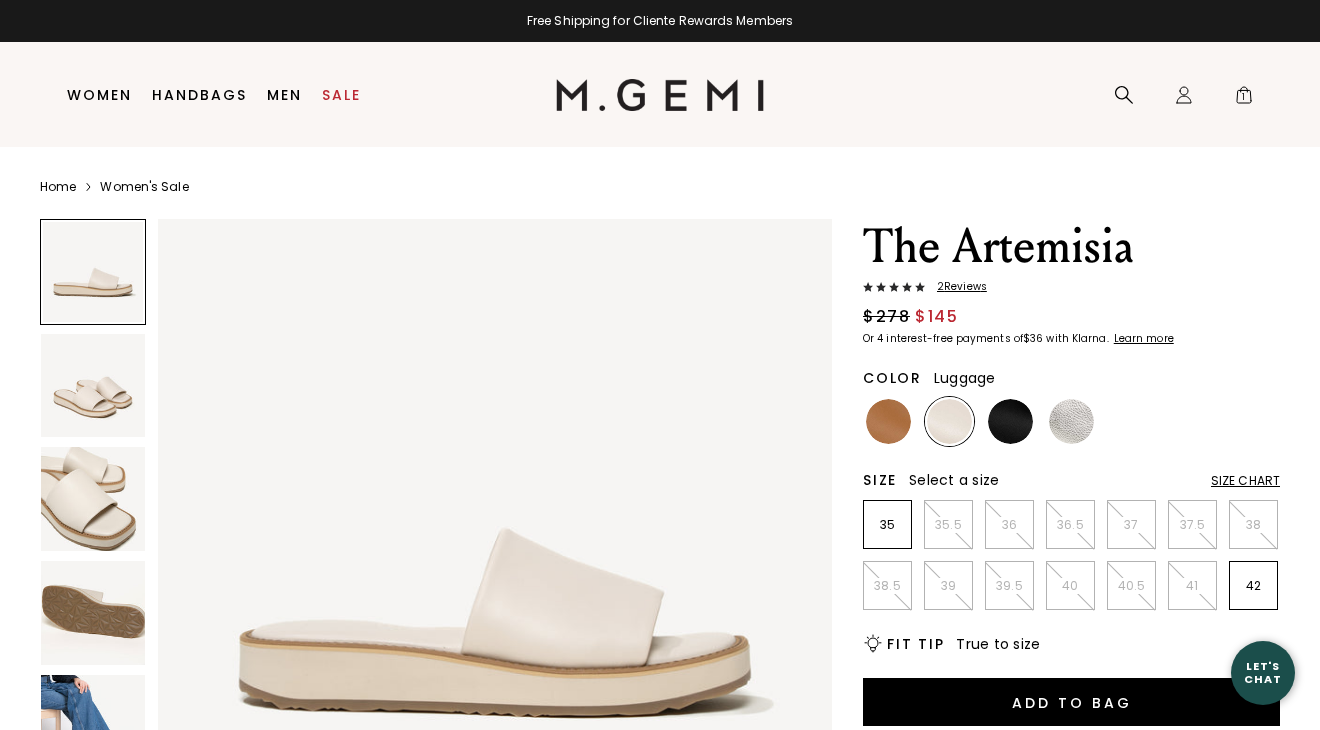 click at bounding box center (888, 421) 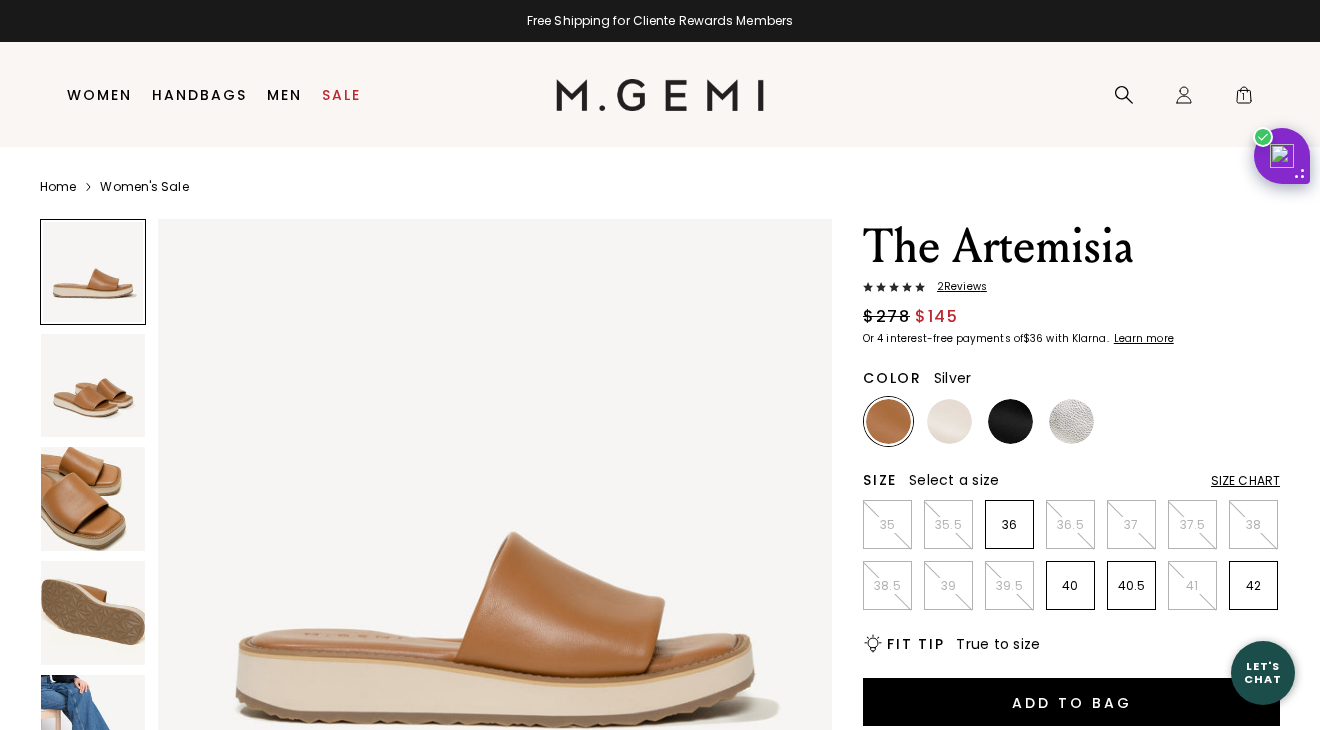 click at bounding box center [1071, 421] 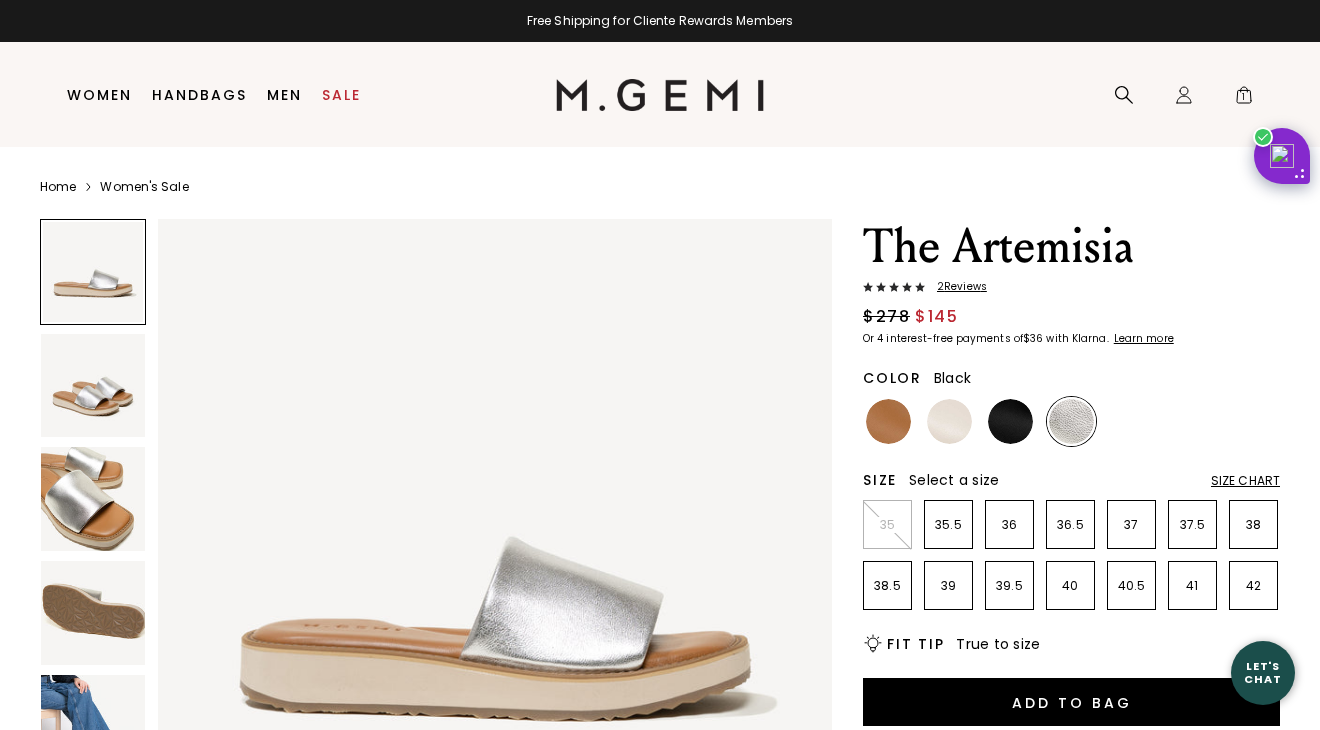 click at bounding box center [1010, 421] 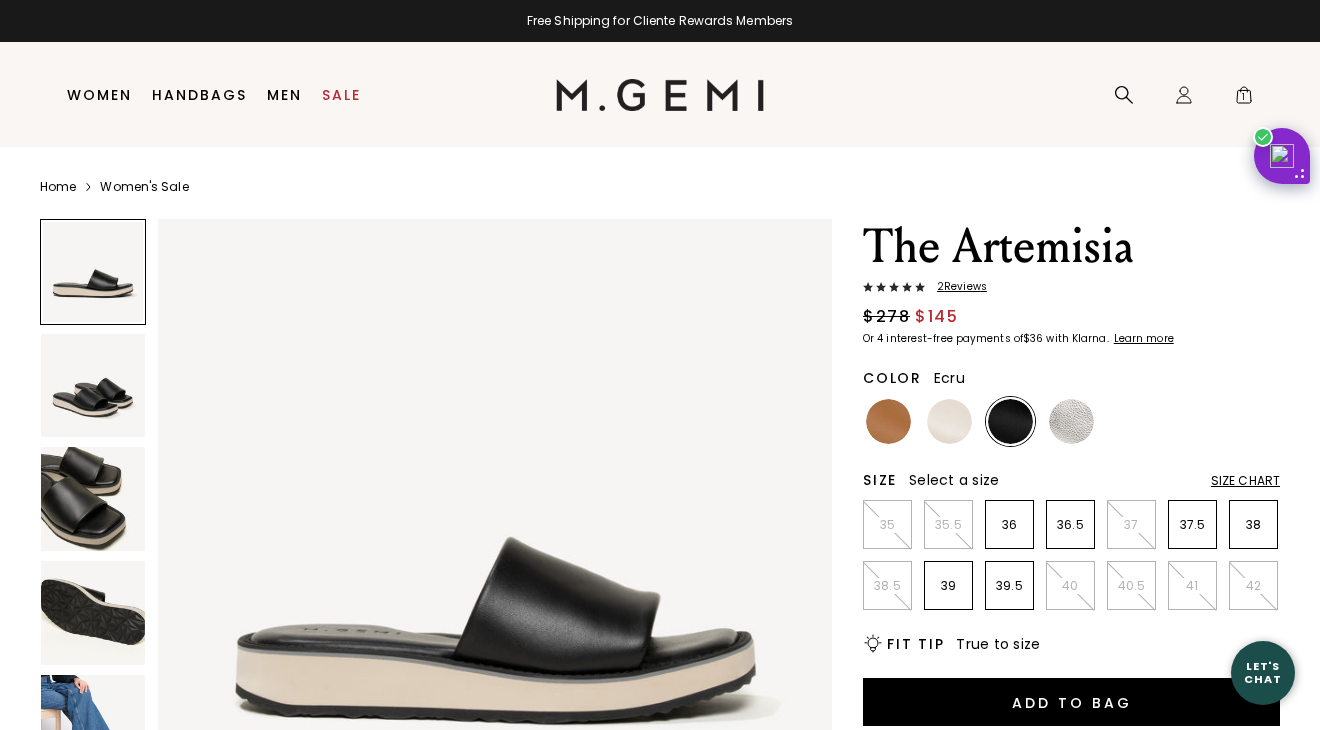 click at bounding box center [949, 421] 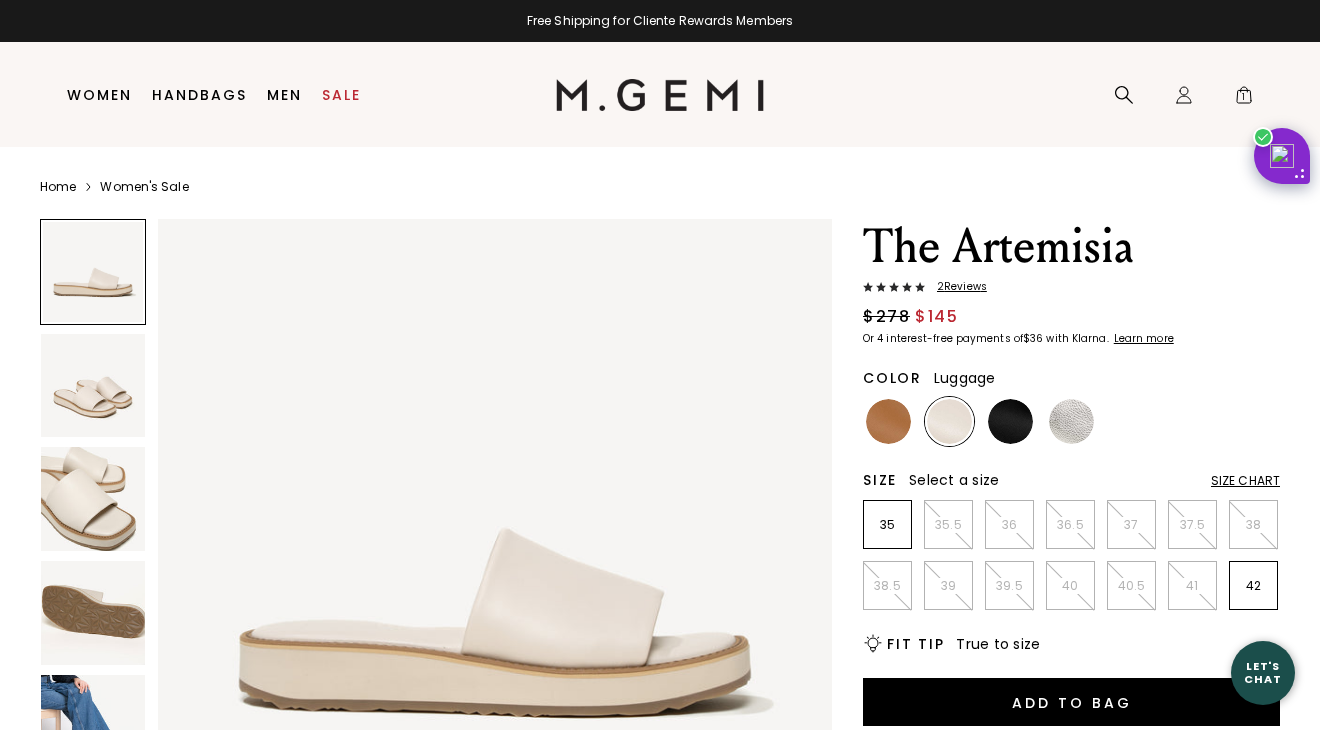 click at bounding box center [888, 421] 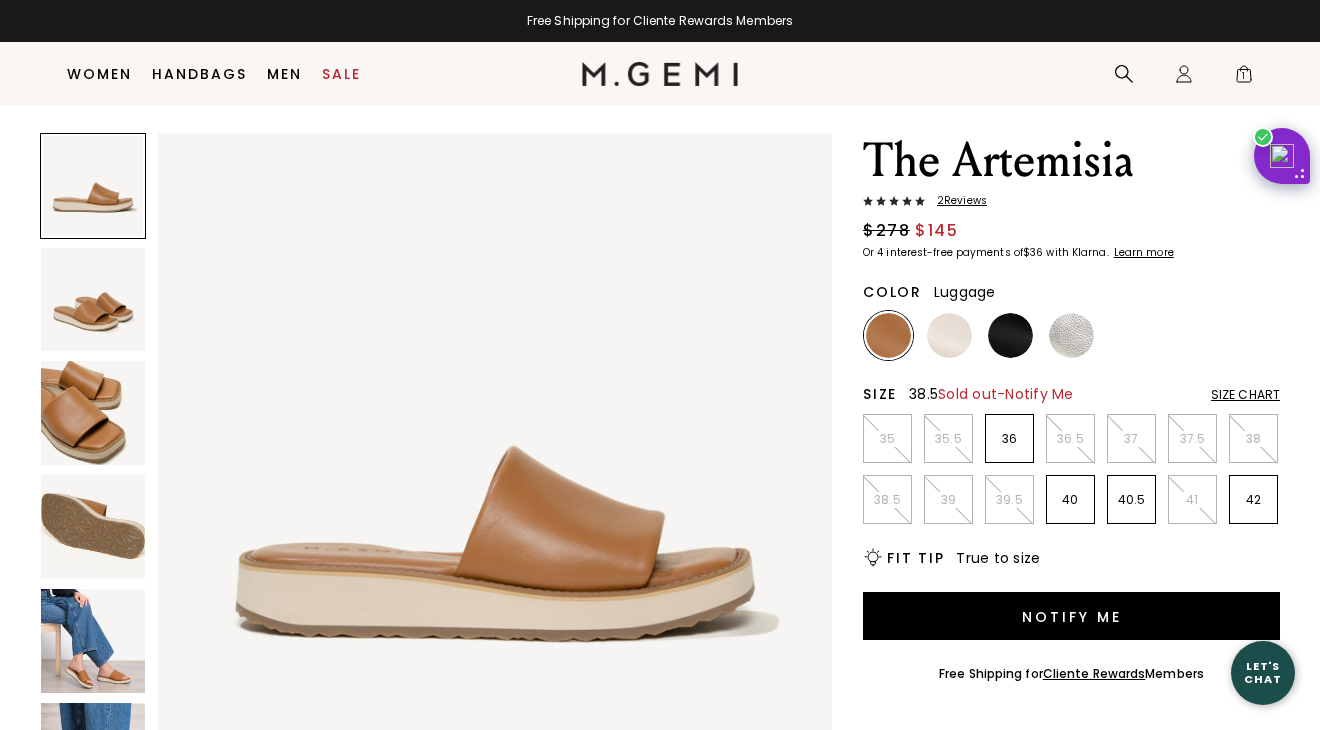scroll, scrollTop: 0, scrollLeft: 0, axis: both 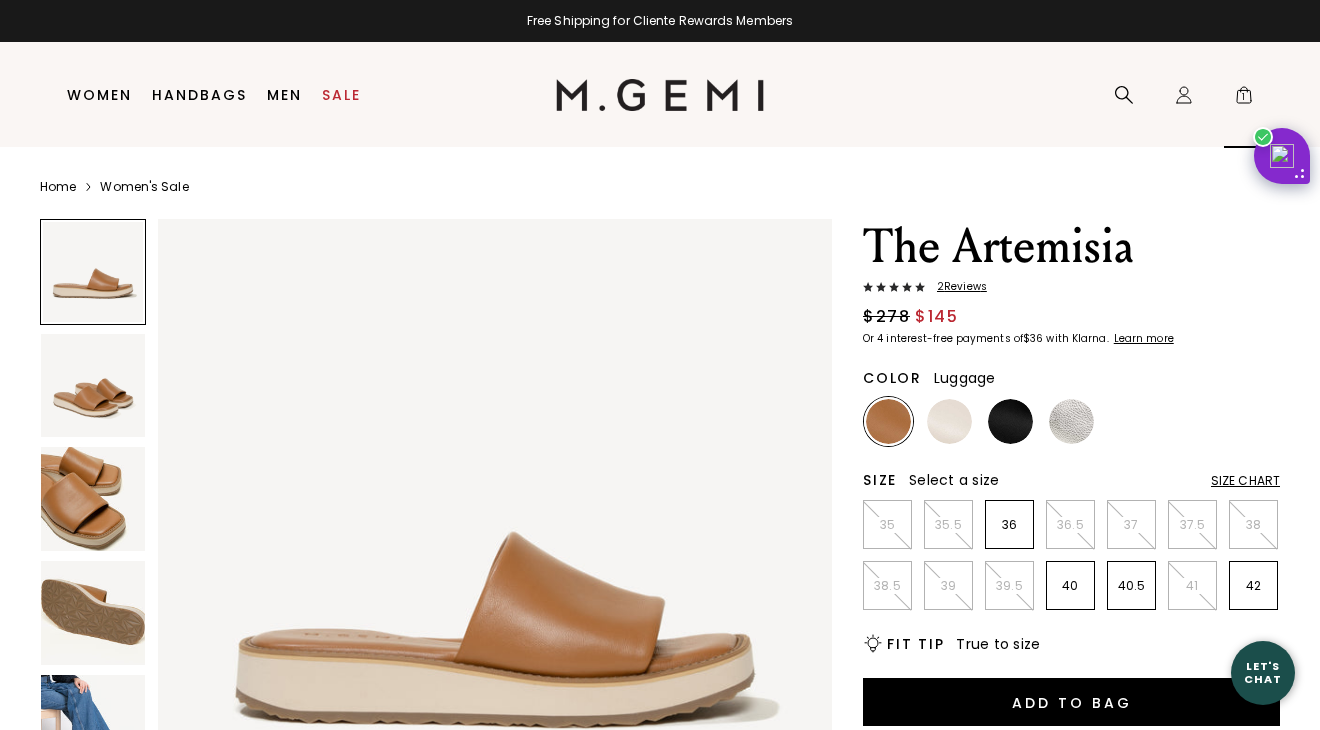 click on "1" at bounding box center (1244, 99) 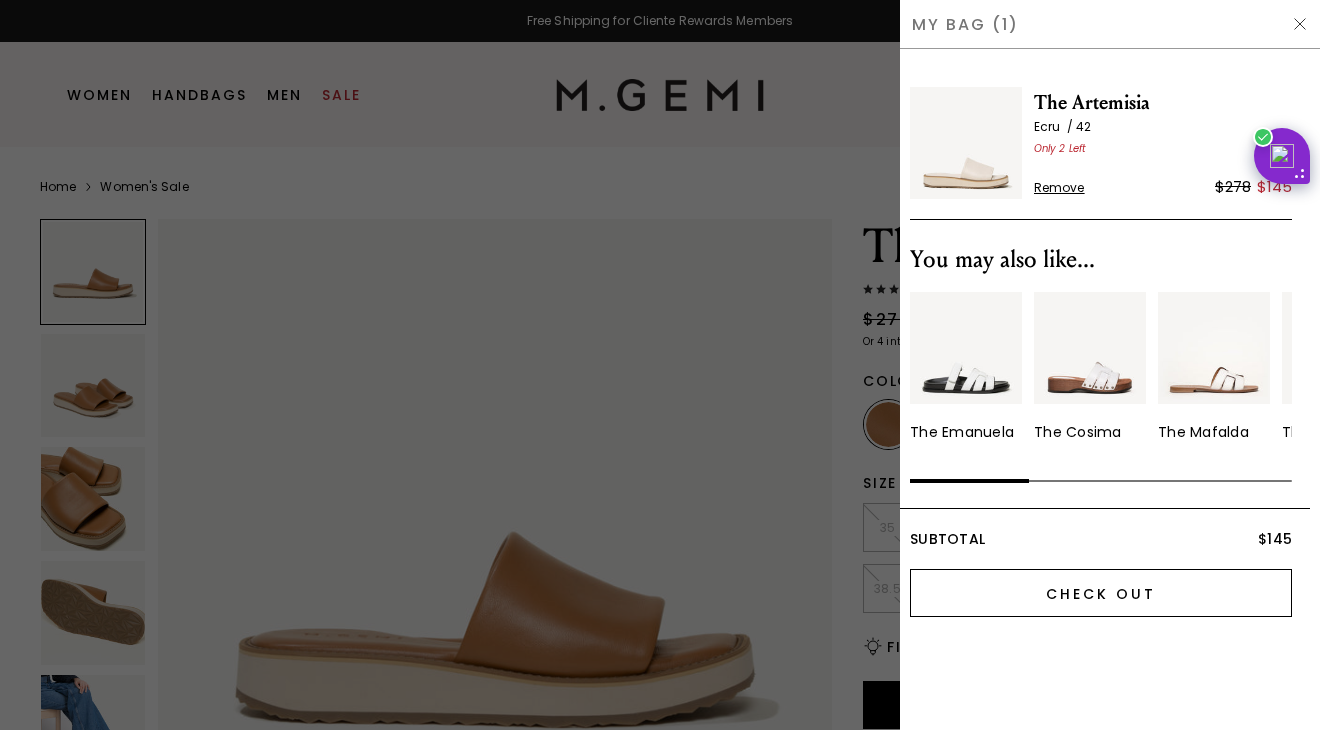 click on "Check Out" at bounding box center [1101, 593] 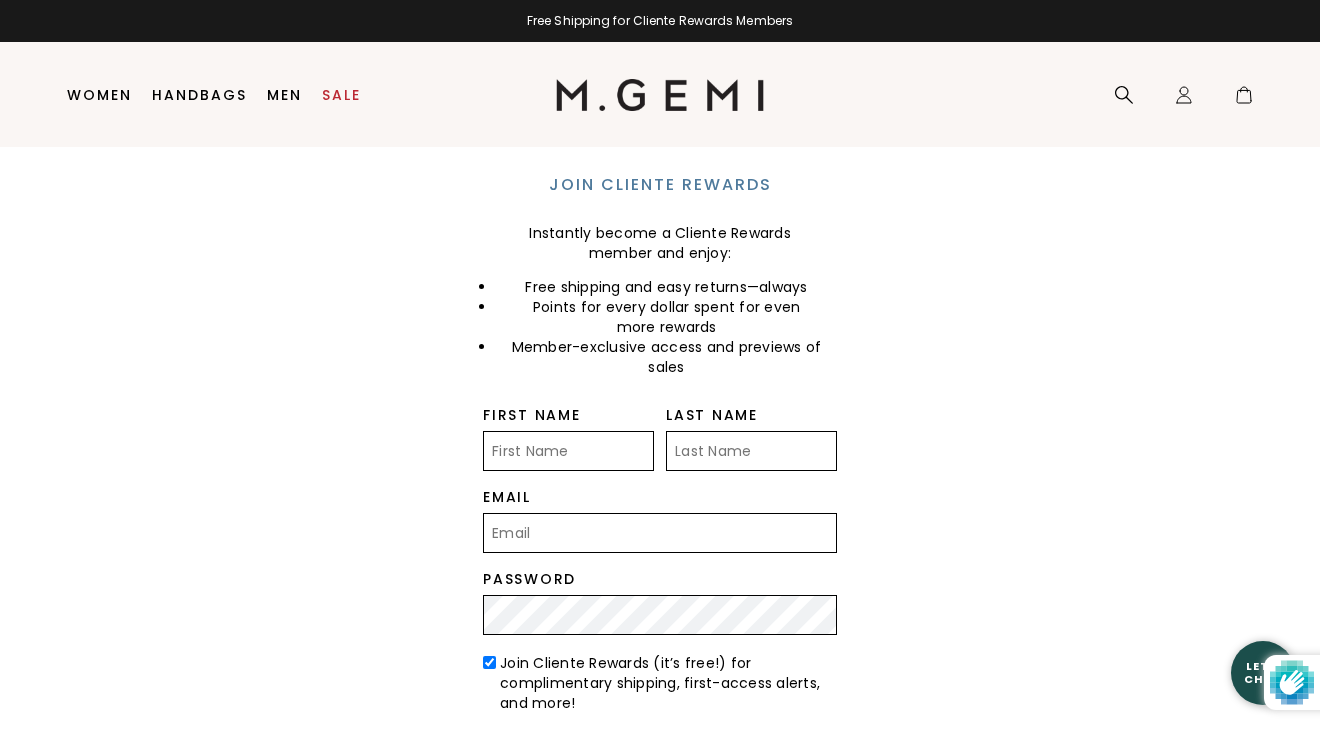 scroll, scrollTop: 0, scrollLeft: 0, axis: both 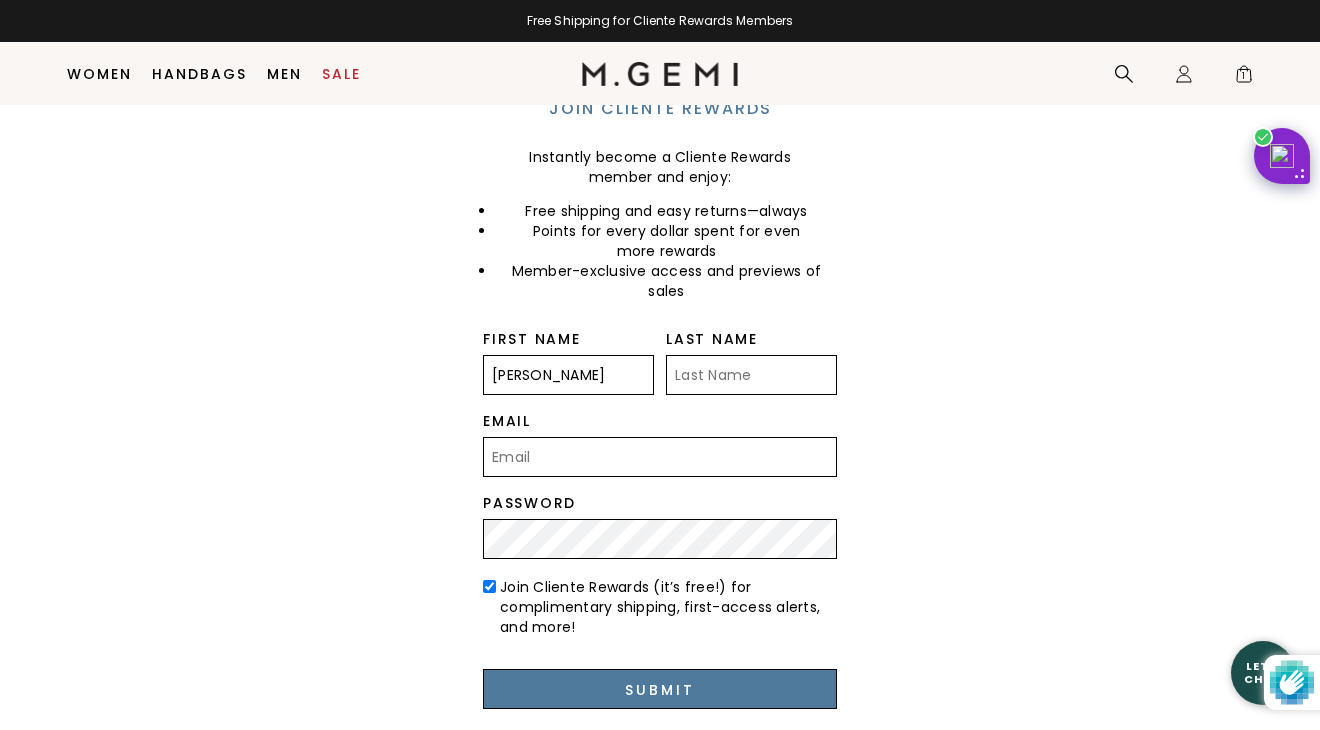 type on "diane" 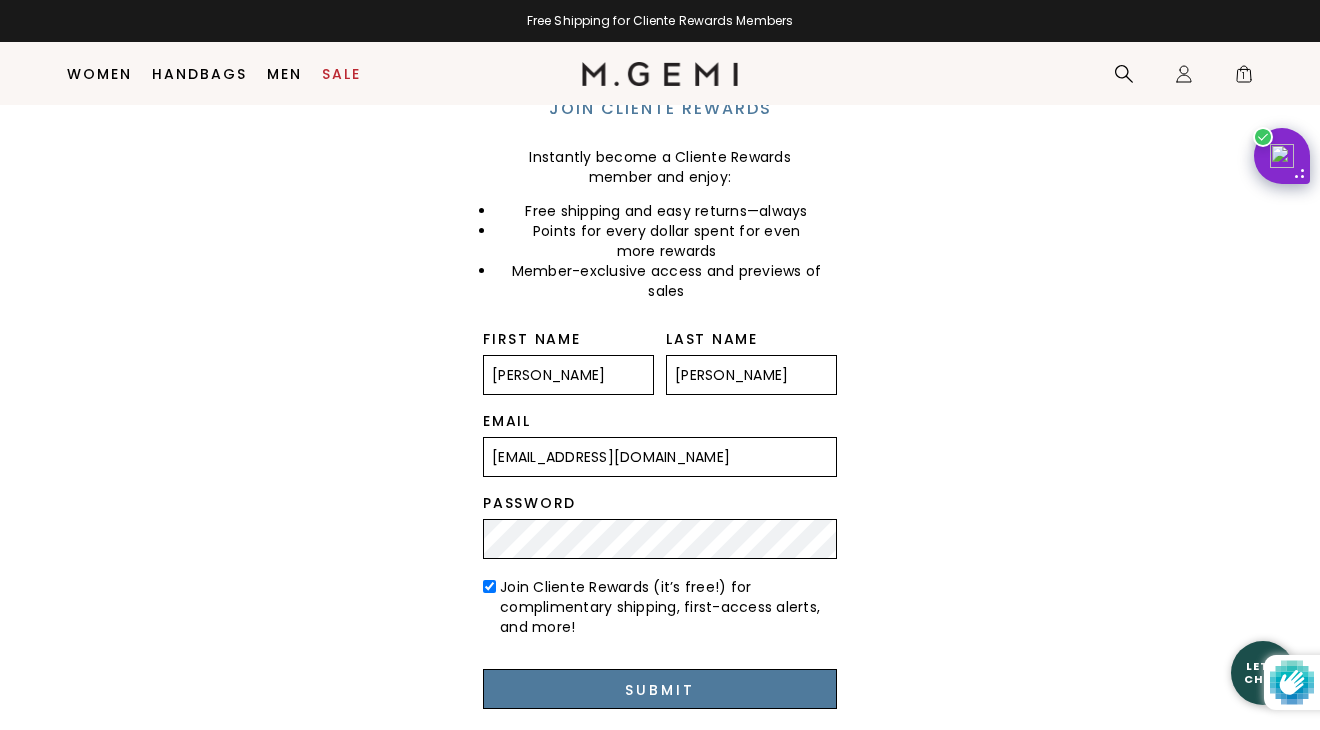 type on "denoyermarshall@aol.com" 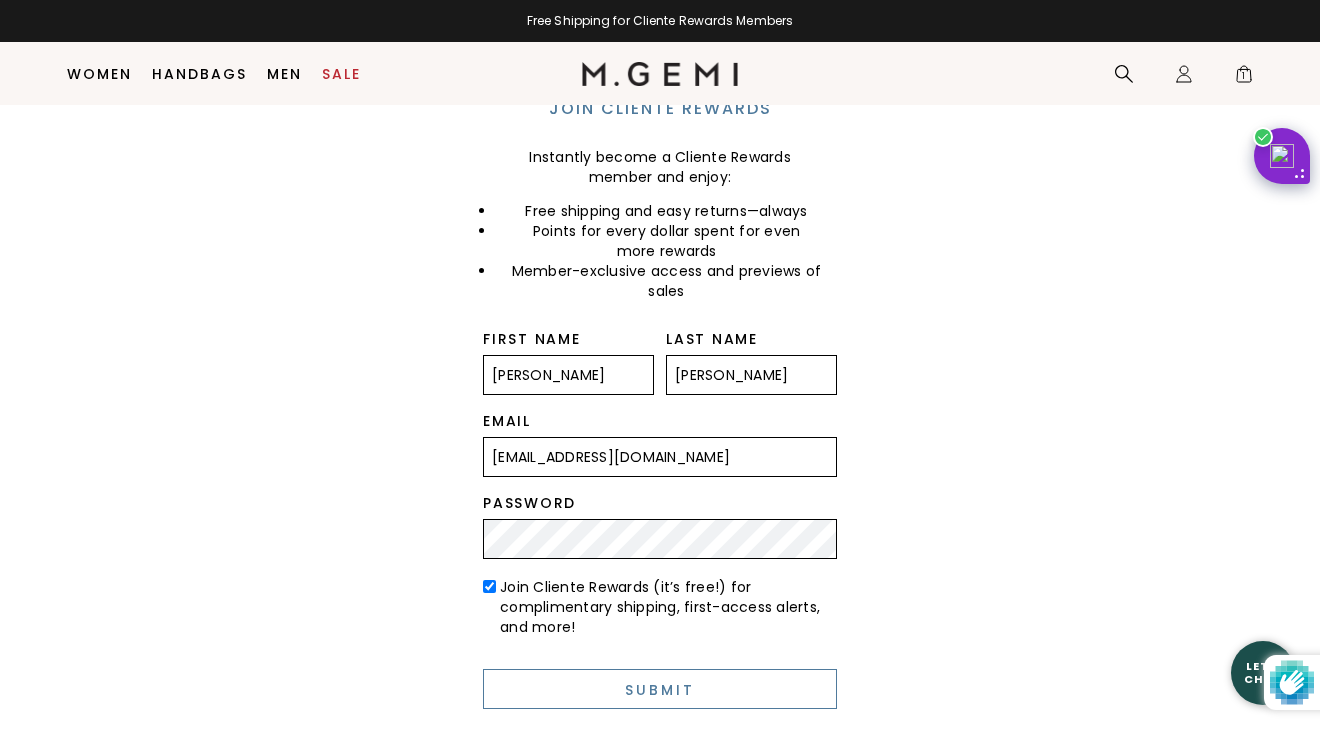 click on "Submit" at bounding box center (660, 689) 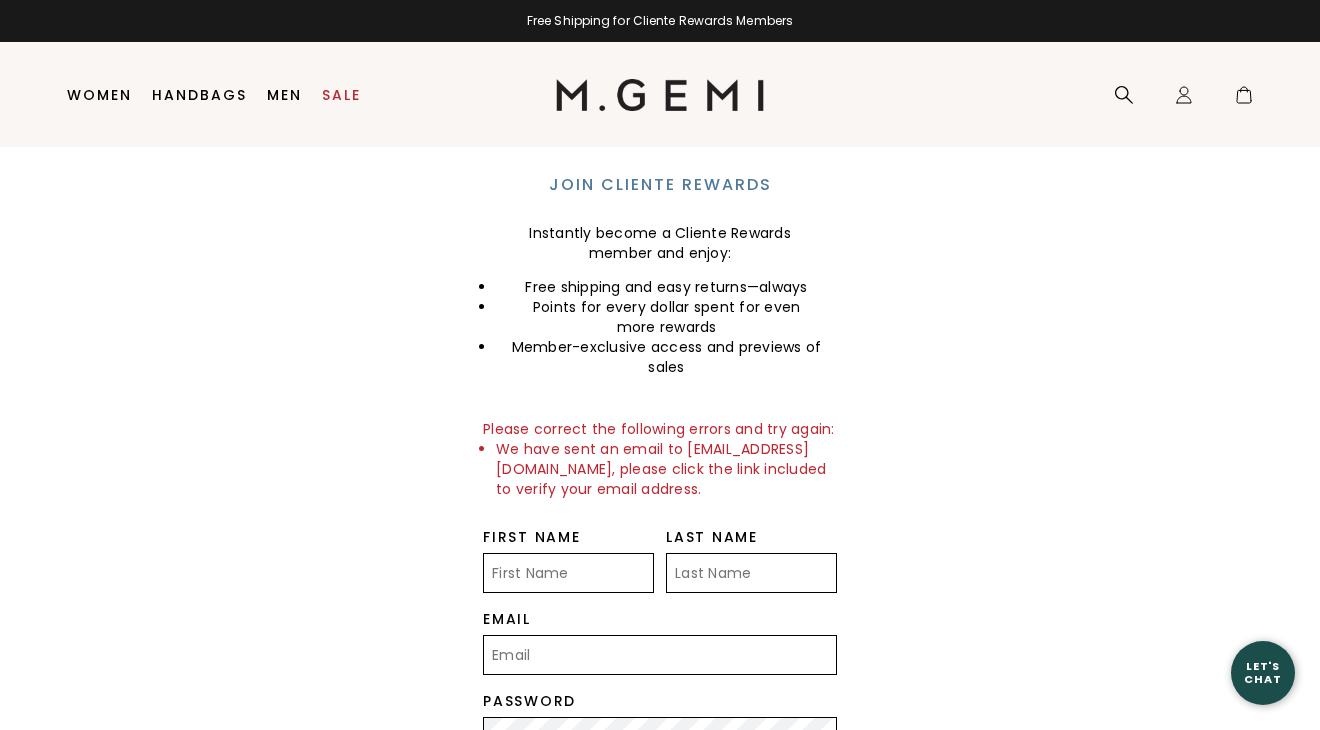 scroll, scrollTop: 0, scrollLeft: 0, axis: both 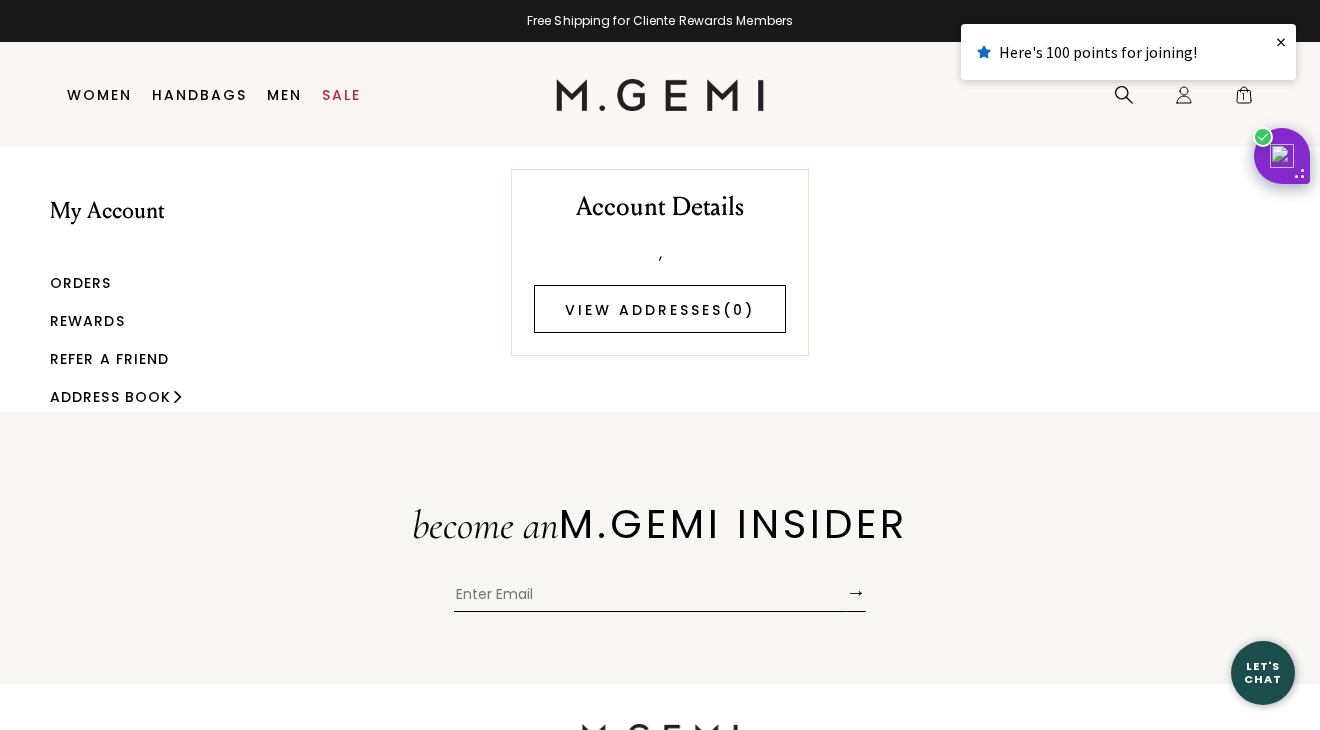 click on "View Addresses  ( 0 )" at bounding box center [660, 309] 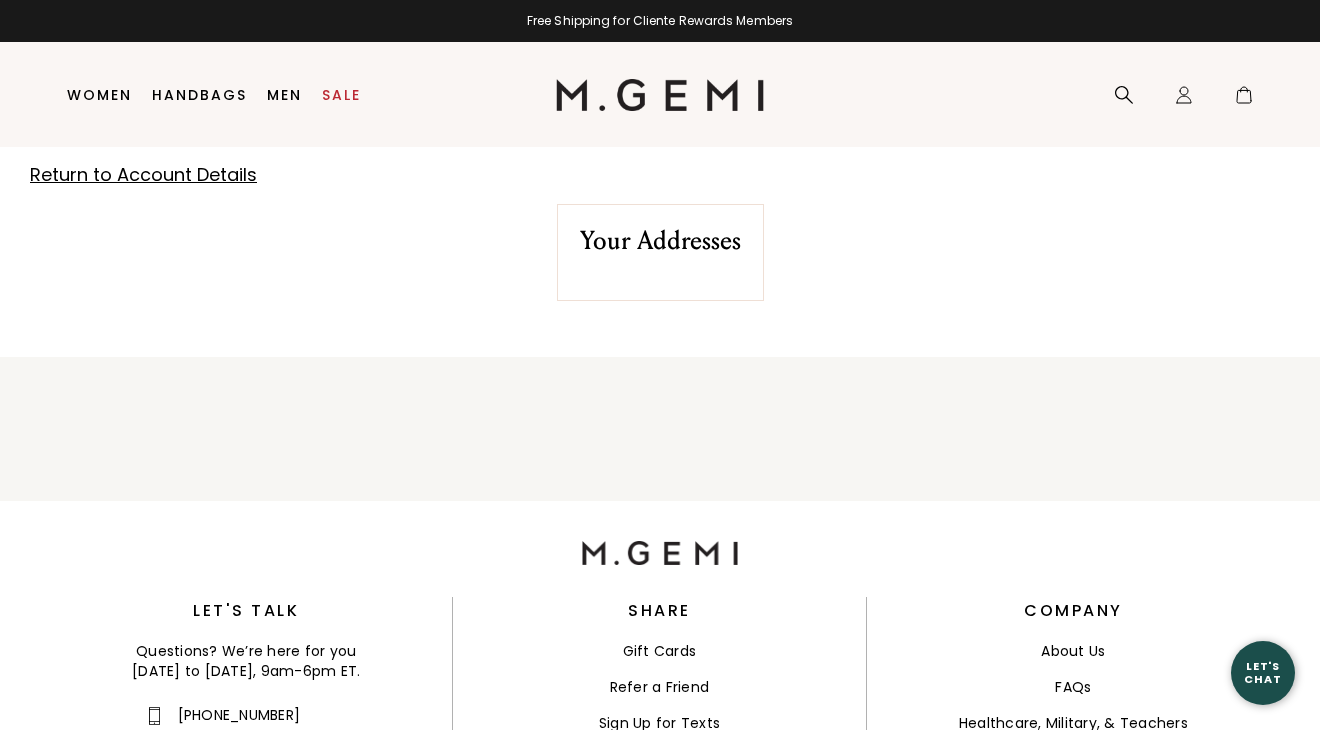scroll, scrollTop: 0, scrollLeft: 0, axis: both 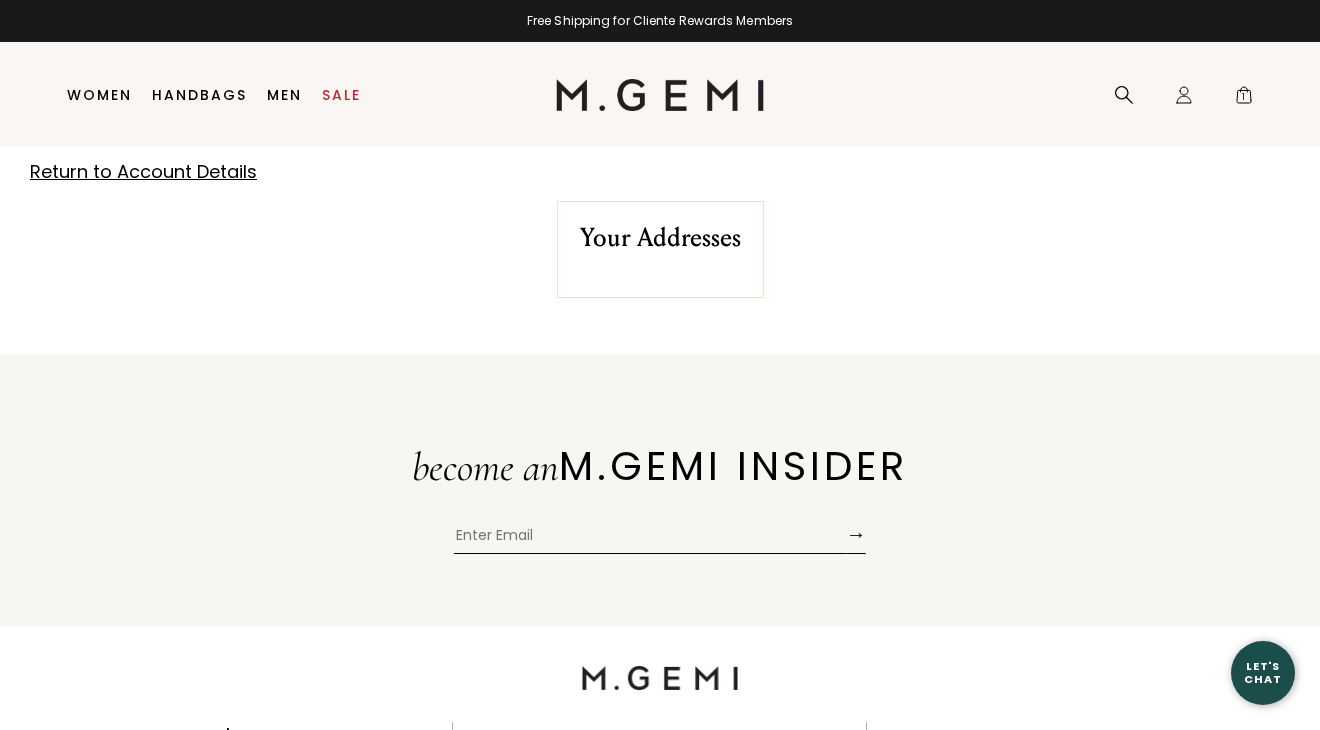 click on "Free Shipping for Cliente Rewards Members
Icons/20x20/hamburger@2x
Women
Shop All Shoes" at bounding box center (660, 559) 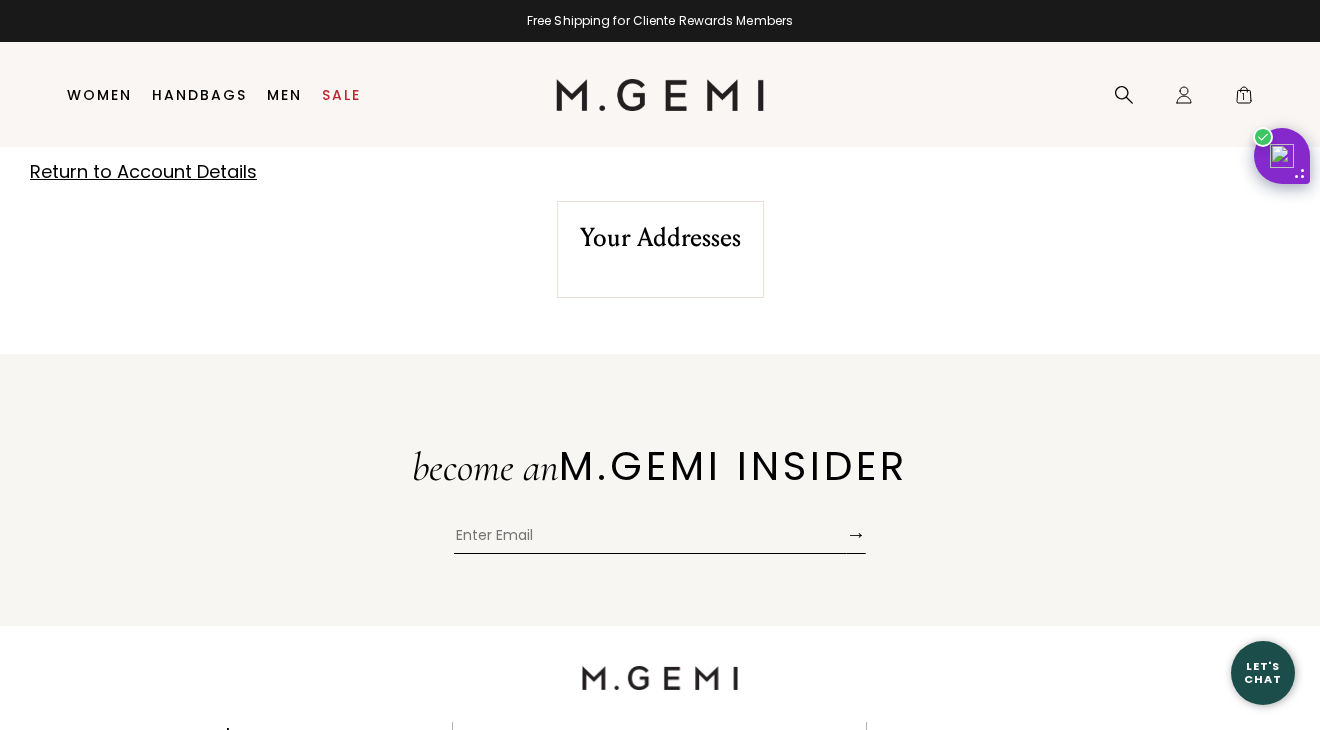 click on "Your Addresses" at bounding box center (660, 238) 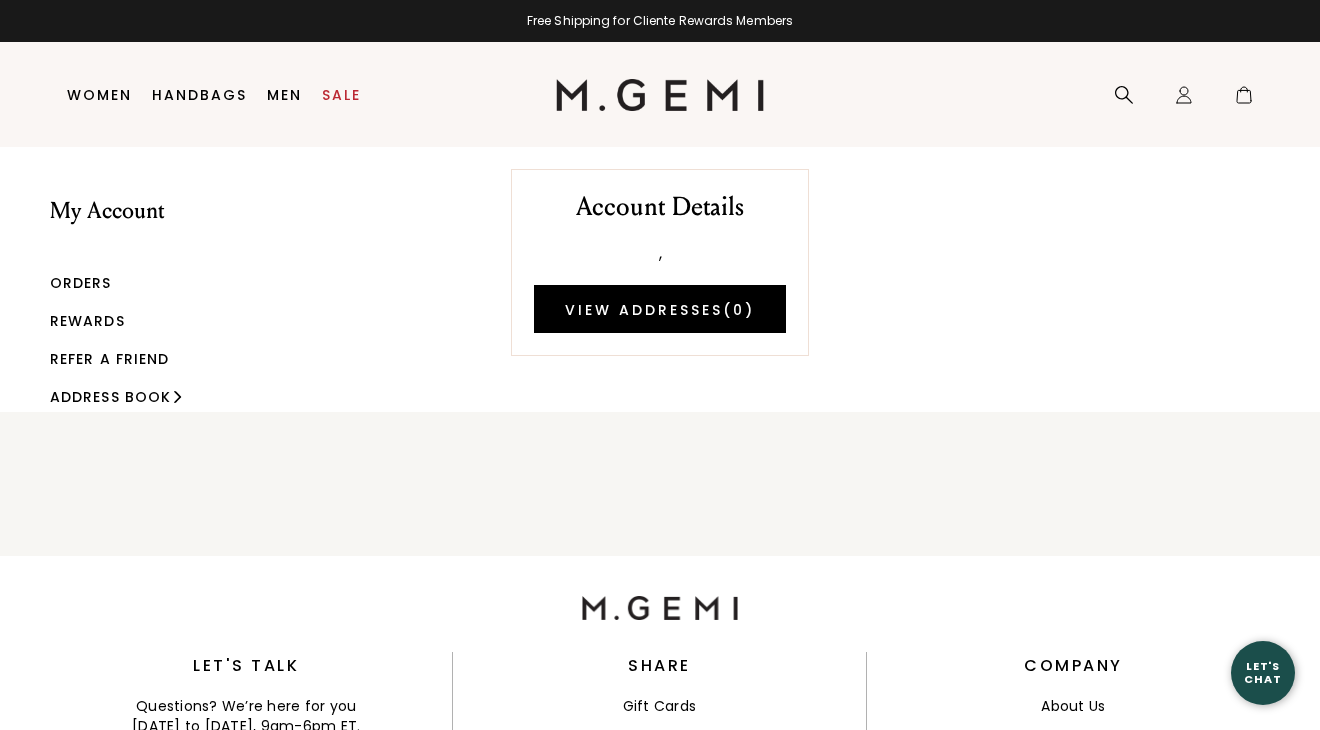 scroll, scrollTop: 0, scrollLeft: 0, axis: both 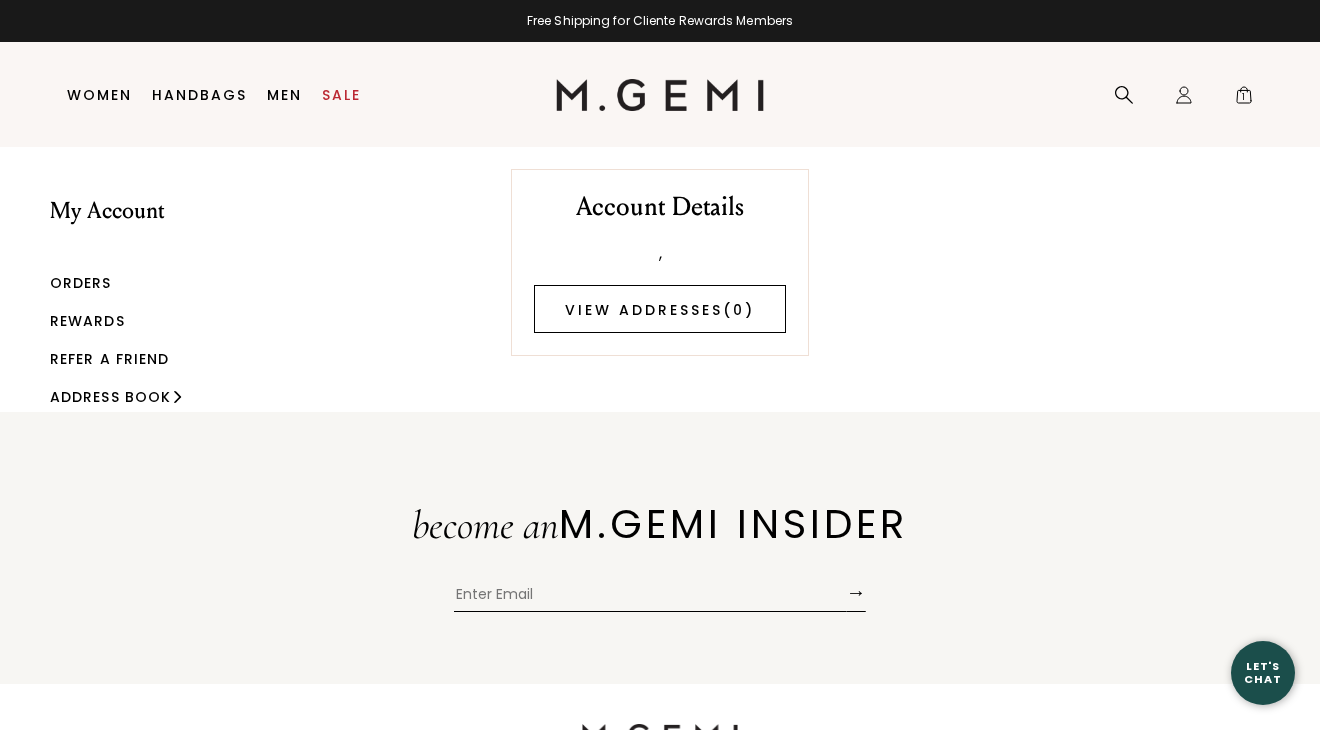 click on "View Addresses  ( 0 )" at bounding box center [660, 309] 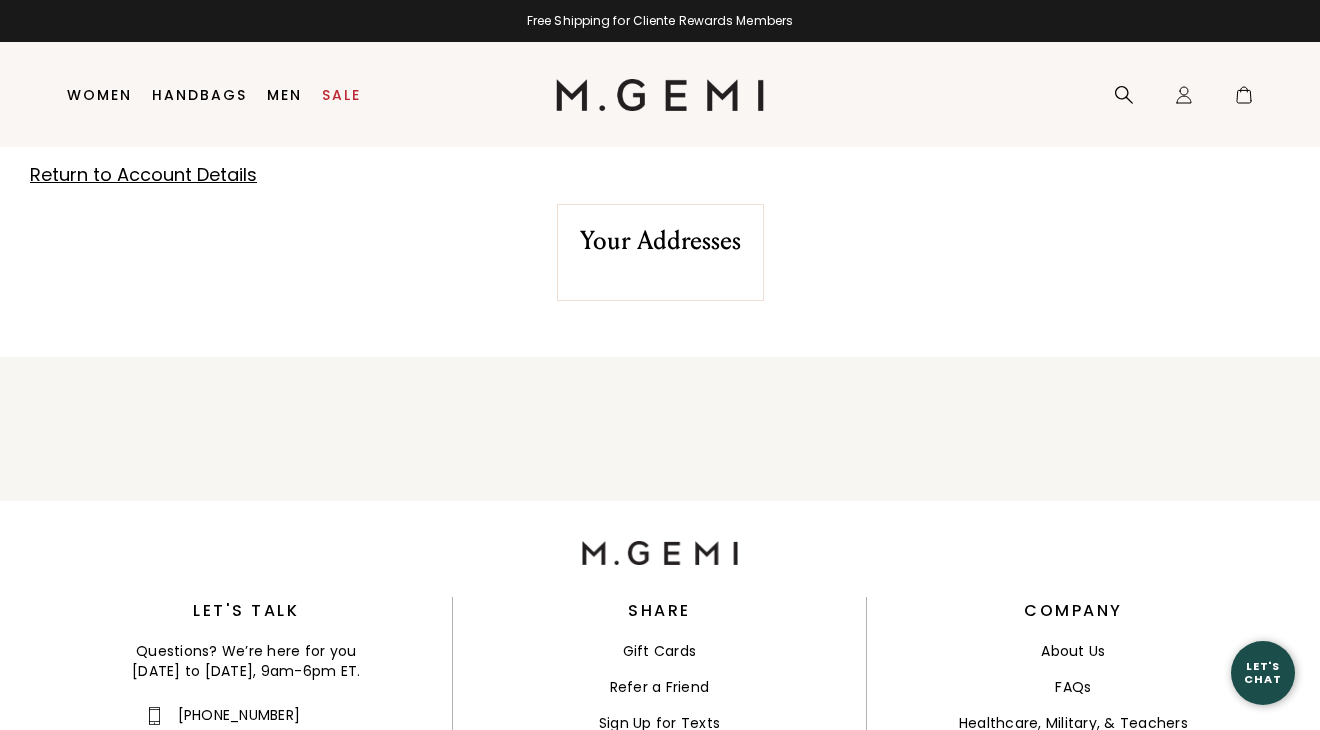 scroll, scrollTop: 0, scrollLeft: 0, axis: both 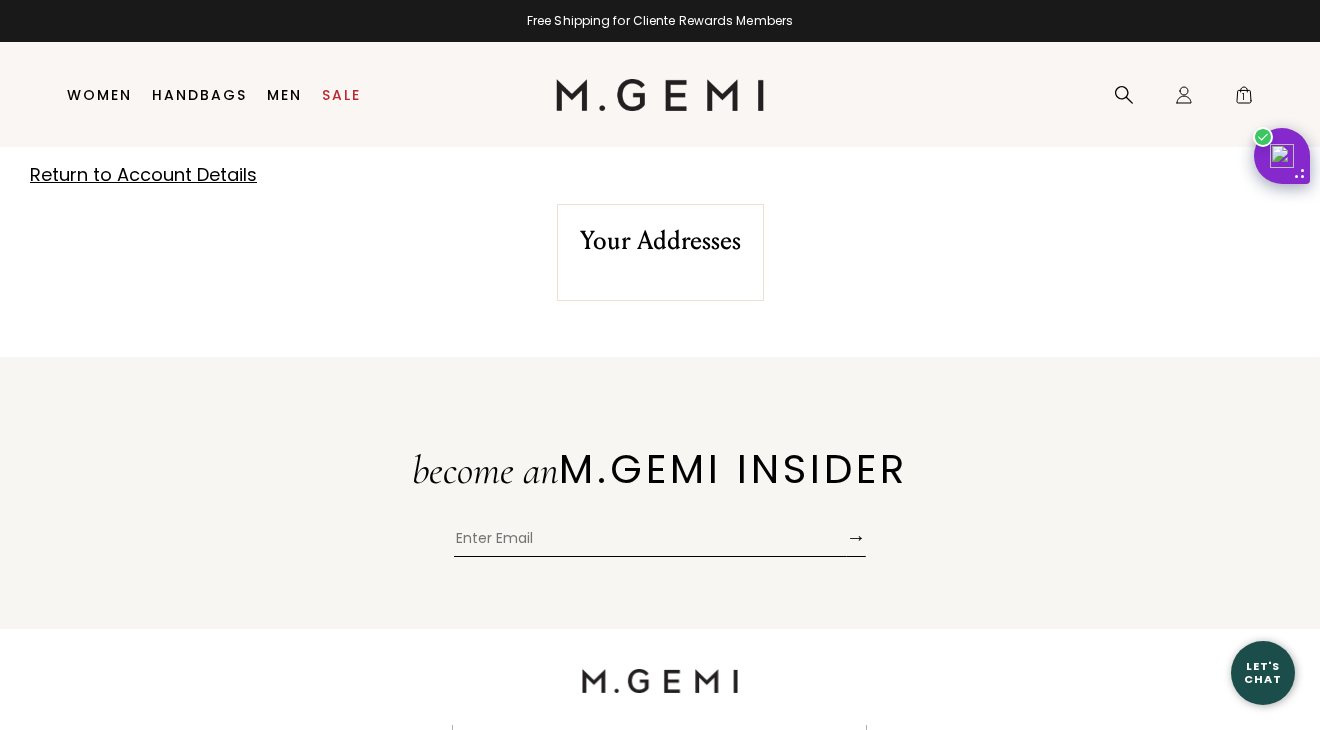 click at bounding box center [650, 542] 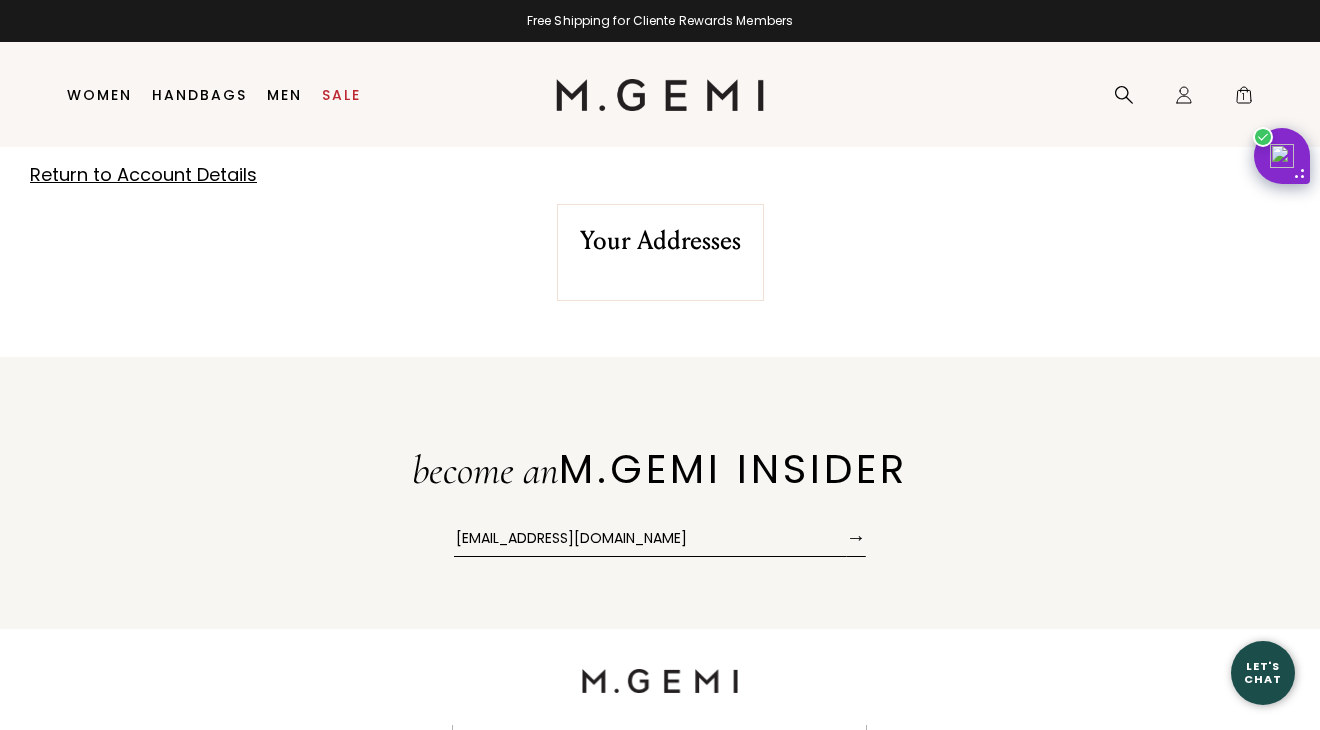 type on "denoyermarshall@aol.com" 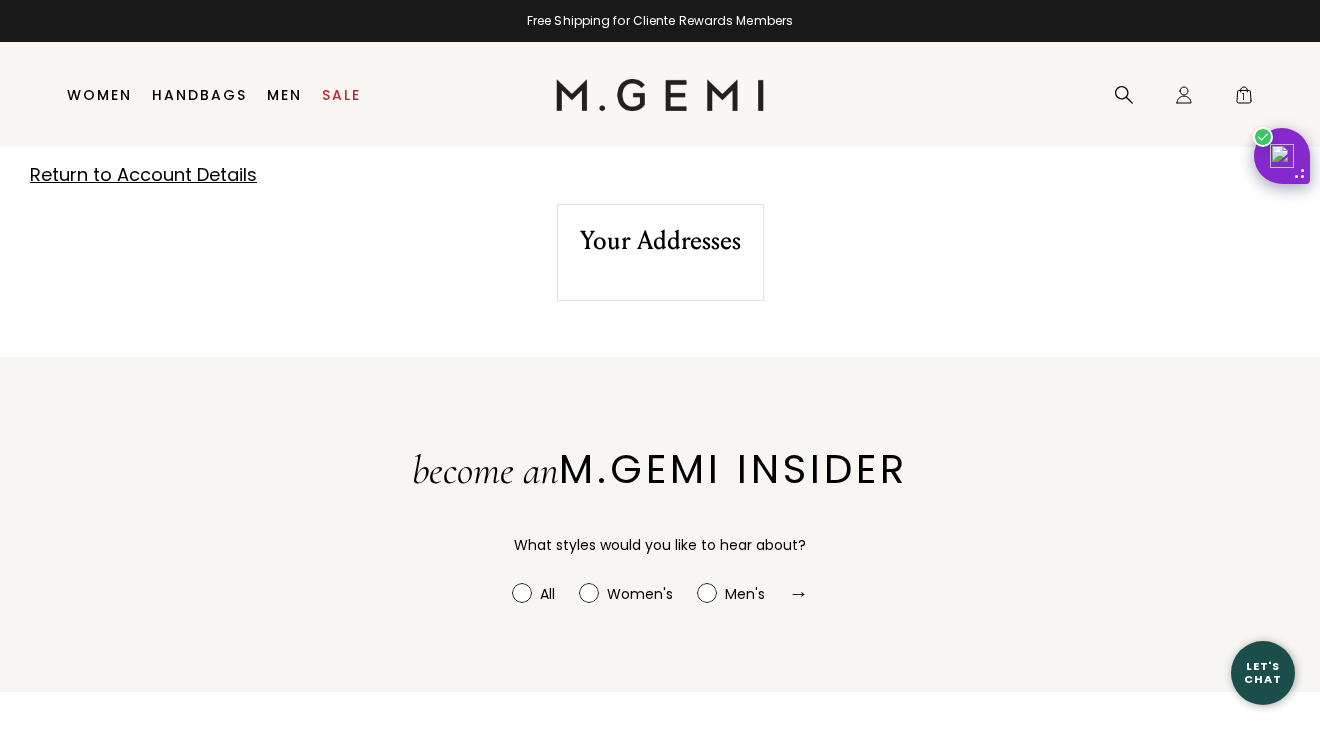 radio on "true" 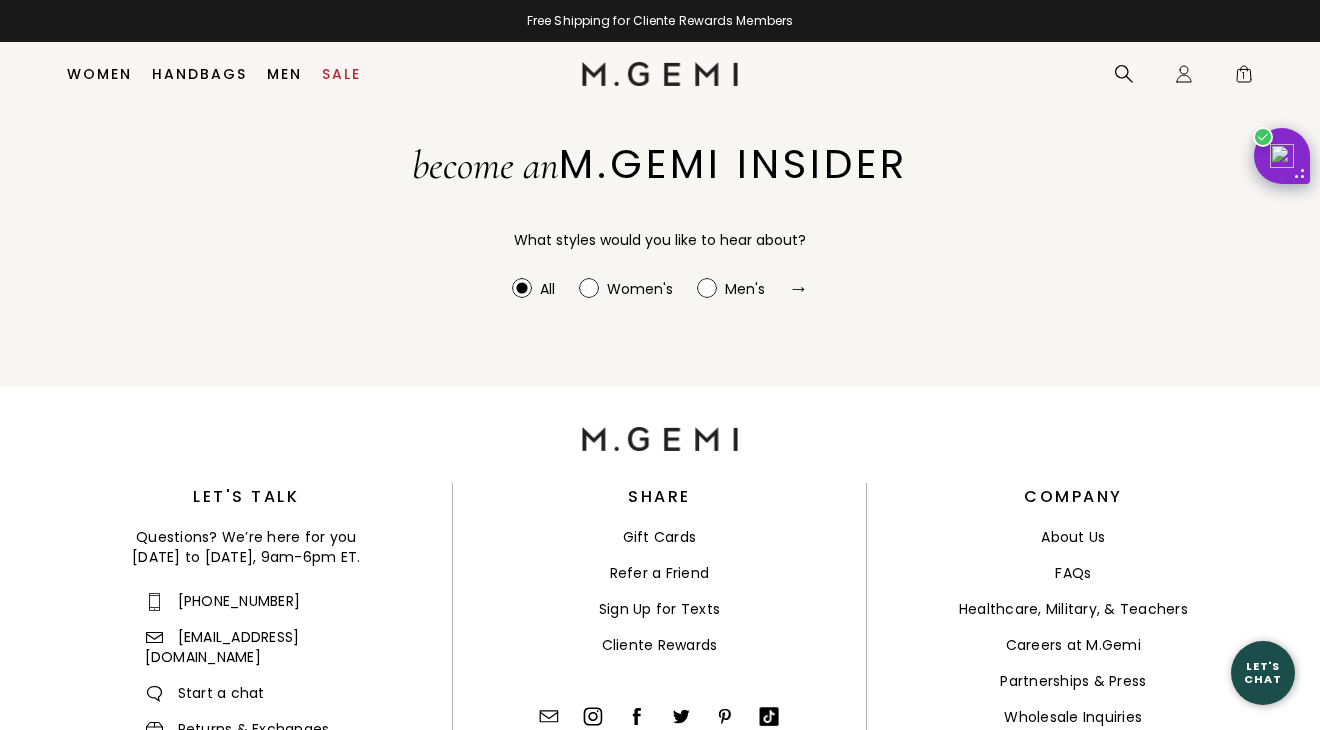 scroll, scrollTop: 267, scrollLeft: 0, axis: vertical 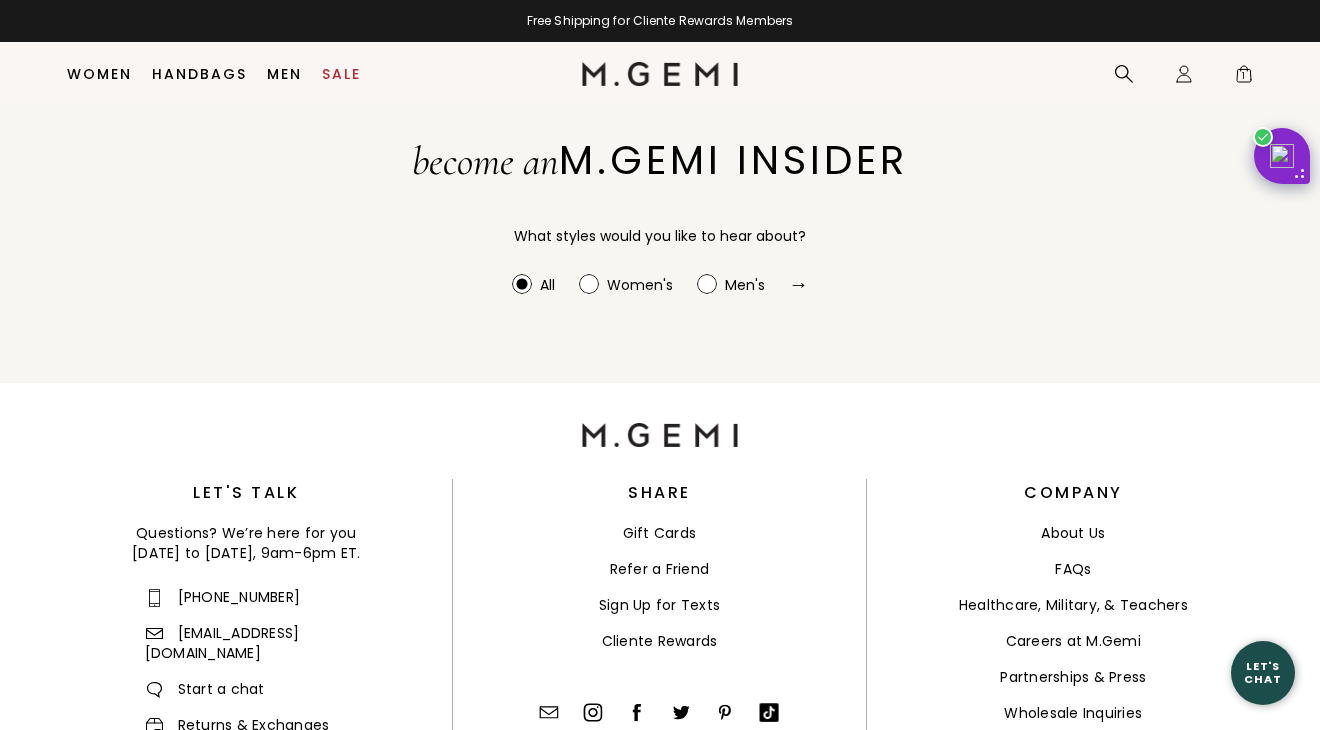 click 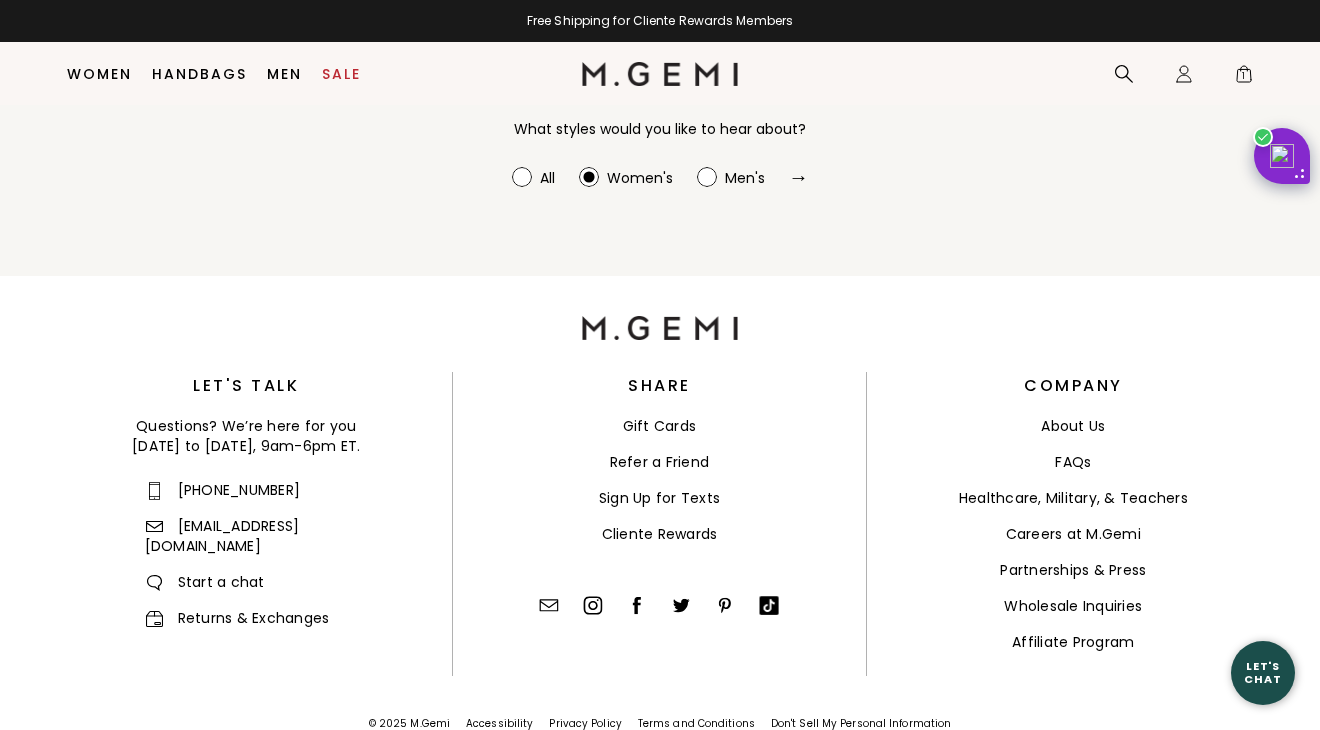 scroll, scrollTop: 378, scrollLeft: 0, axis: vertical 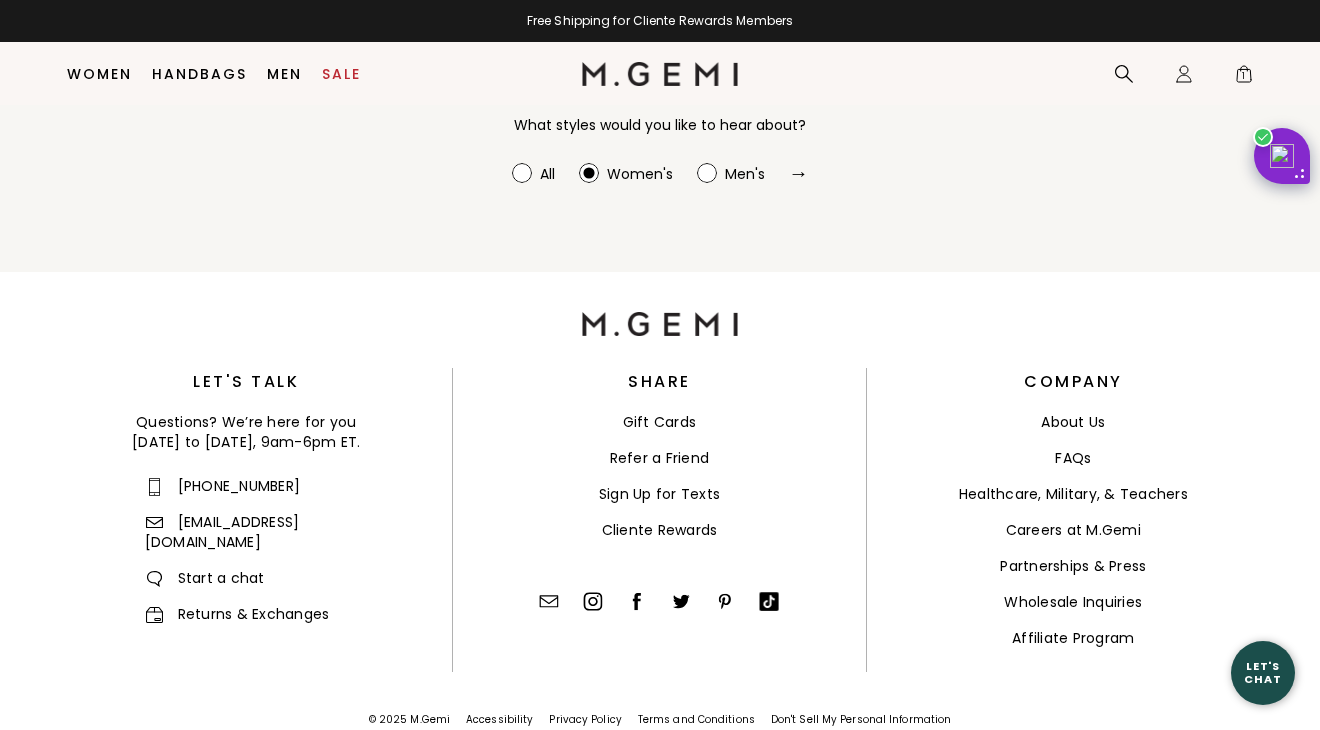 click on "Submit" at bounding box center [0, 0] 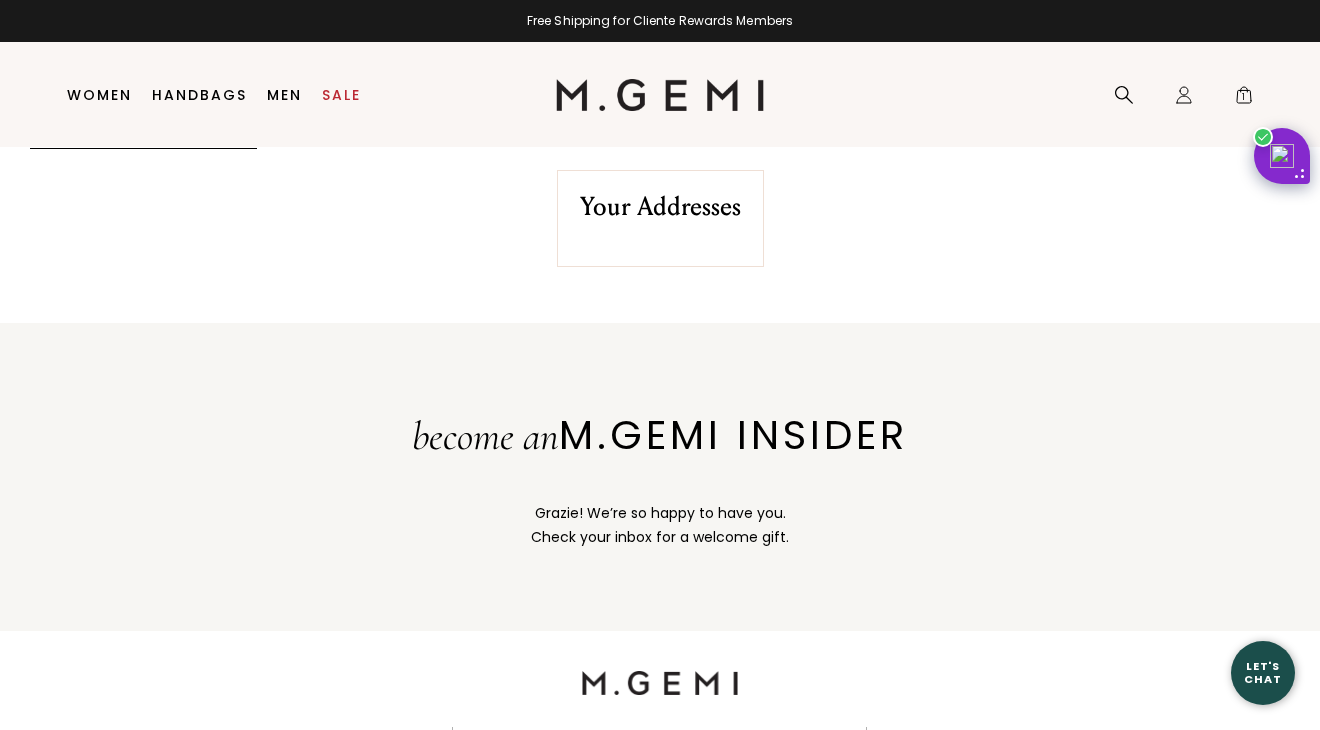 scroll, scrollTop: 0, scrollLeft: 0, axis: both 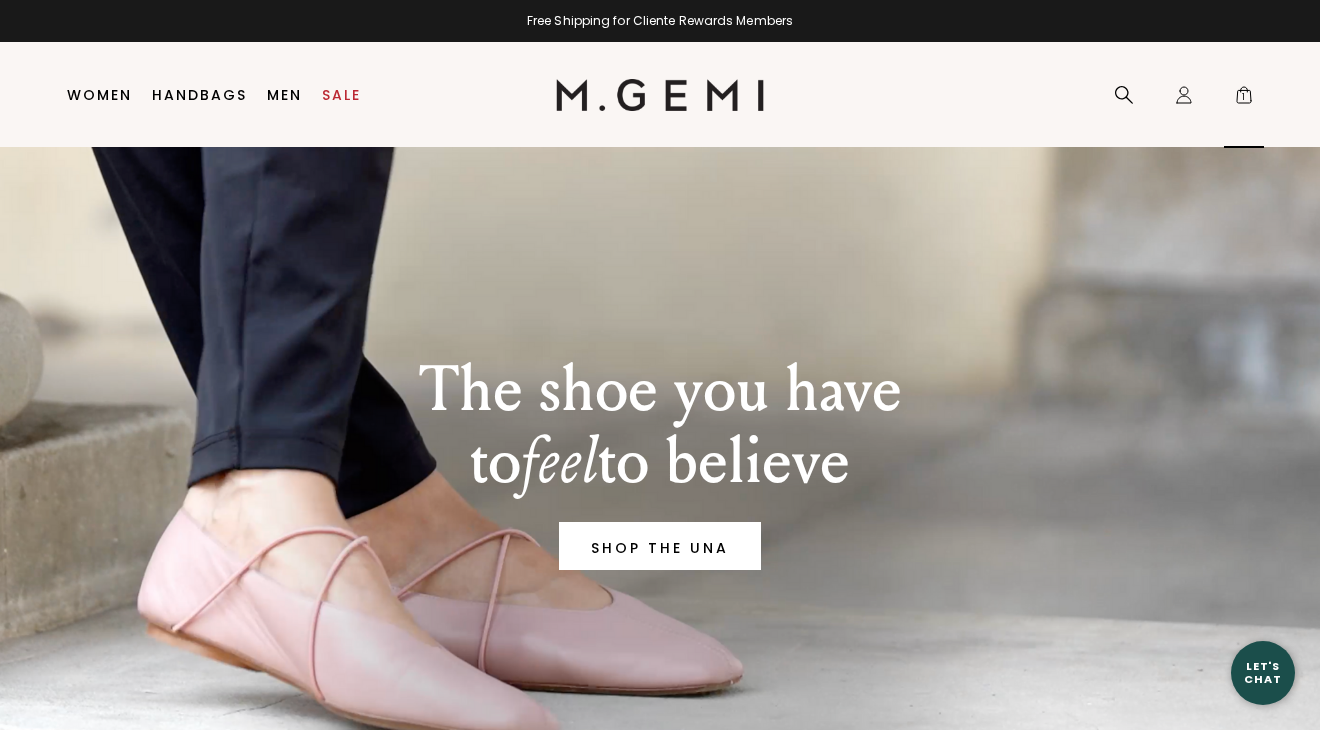 click on "1" at bounding box center [1244, 99] 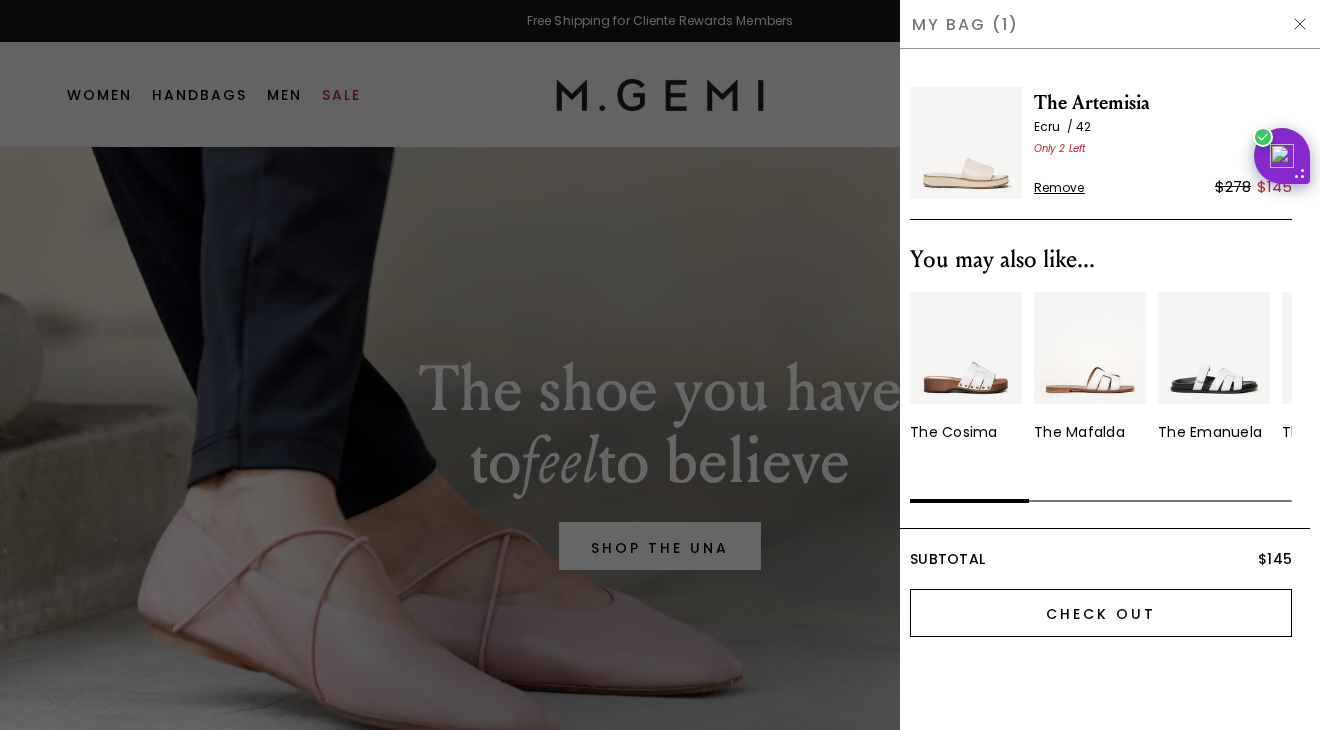 click on "Check Out" at bounding box center [1101, 613] 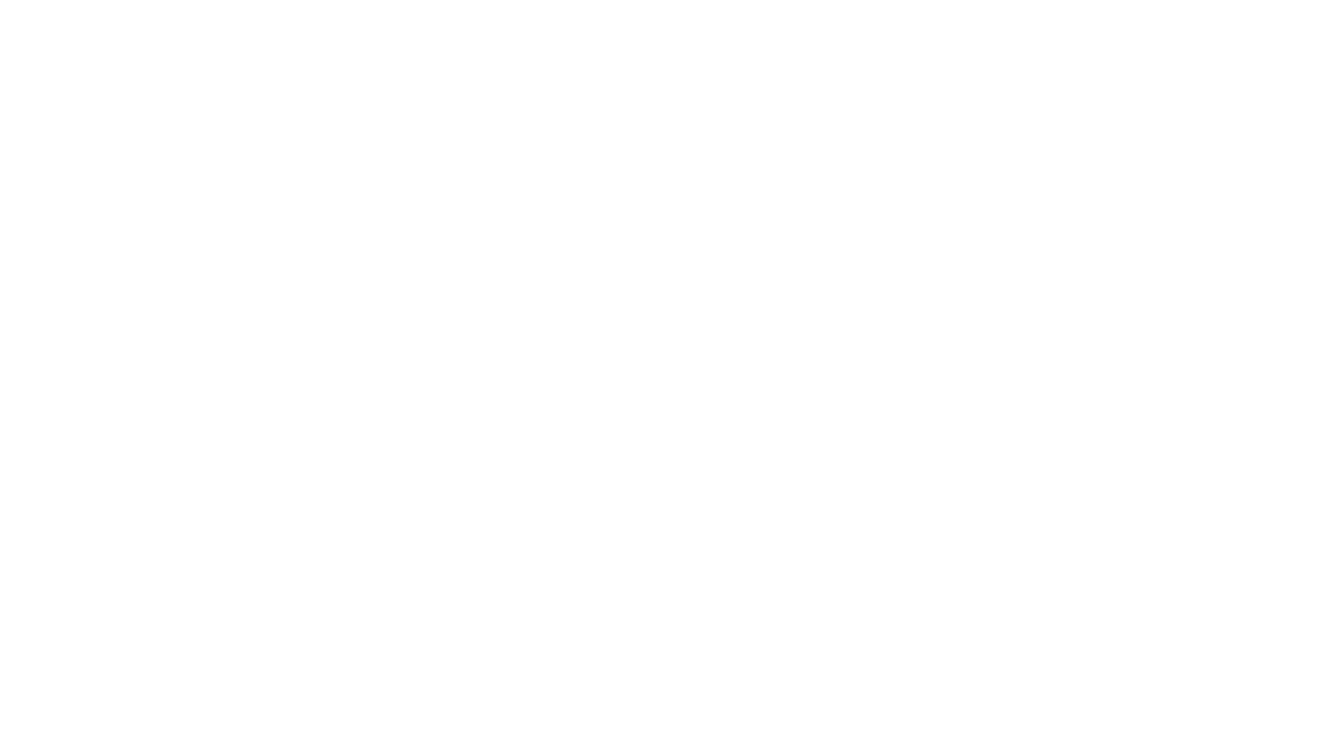 scroll, scrollTop: 0, scrollLeft: 0, axis: both 